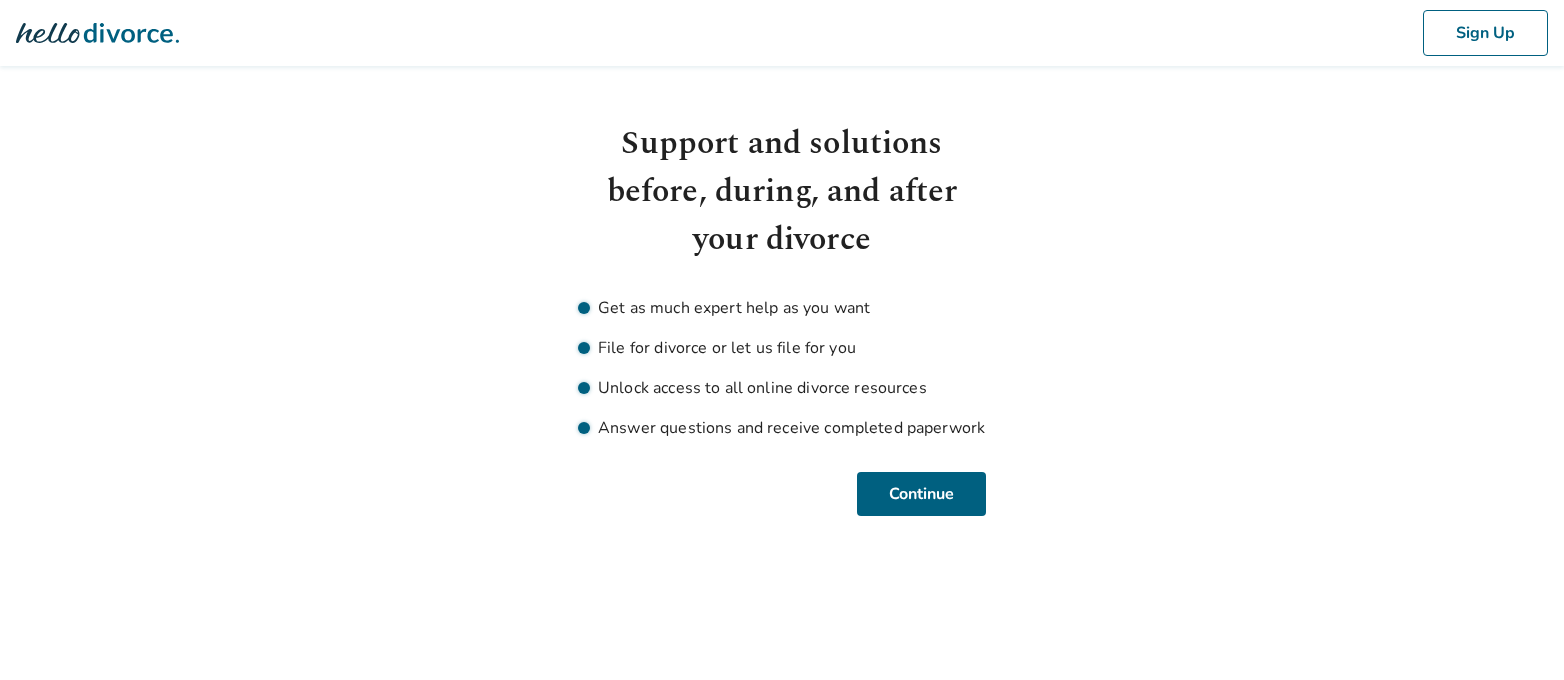 scroll, scrollTop: 0, scrollLeft: 0, axis: both 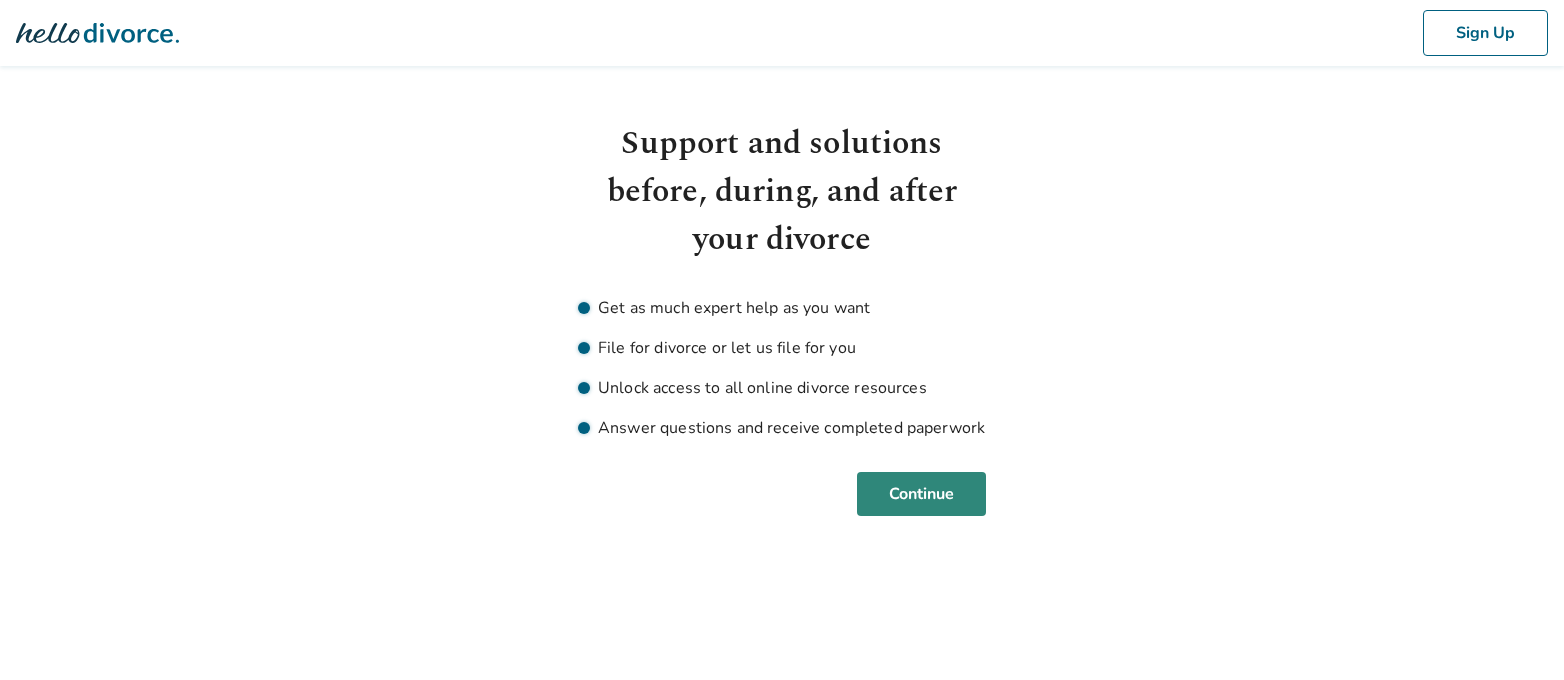click on "Continue" at bounding box center [921, 494] 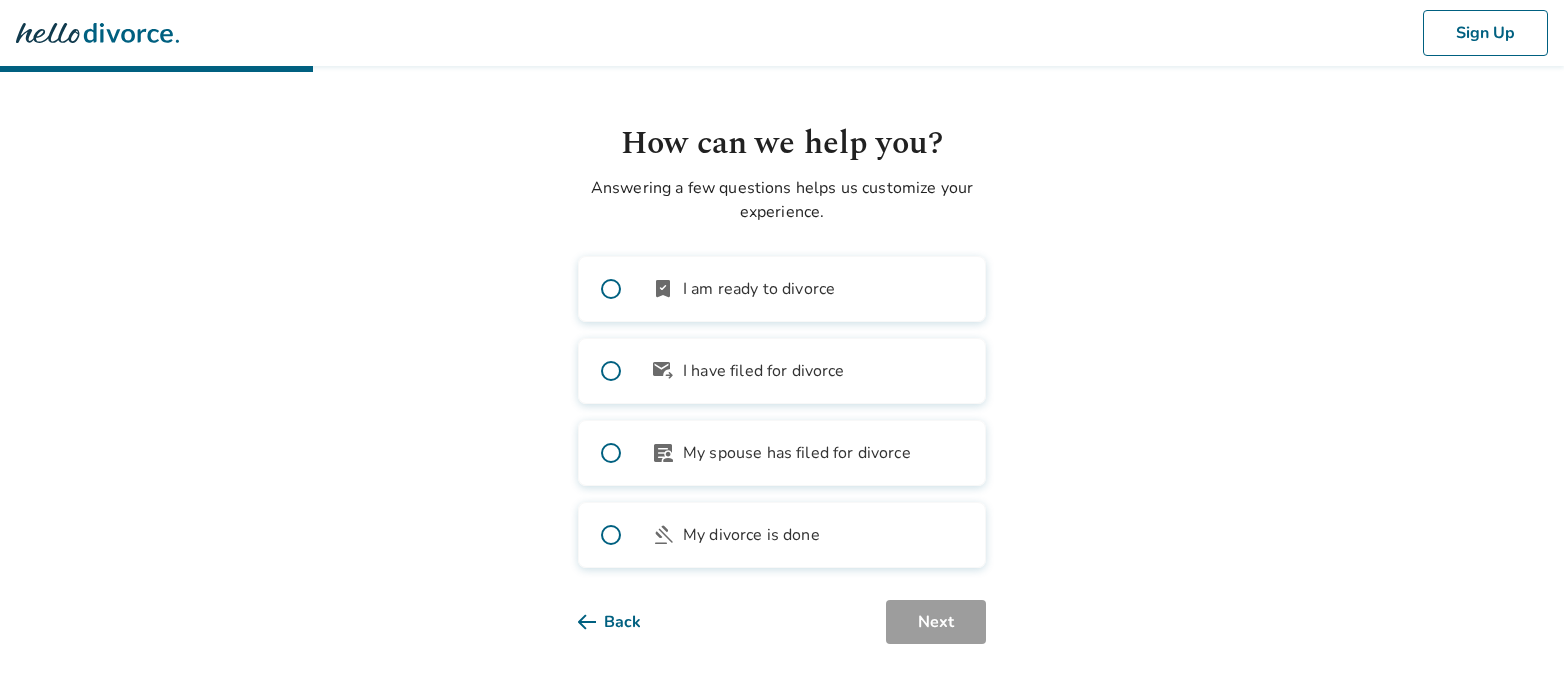 click on "My spouse has filed for divorce" at bounding box center [797, 453] 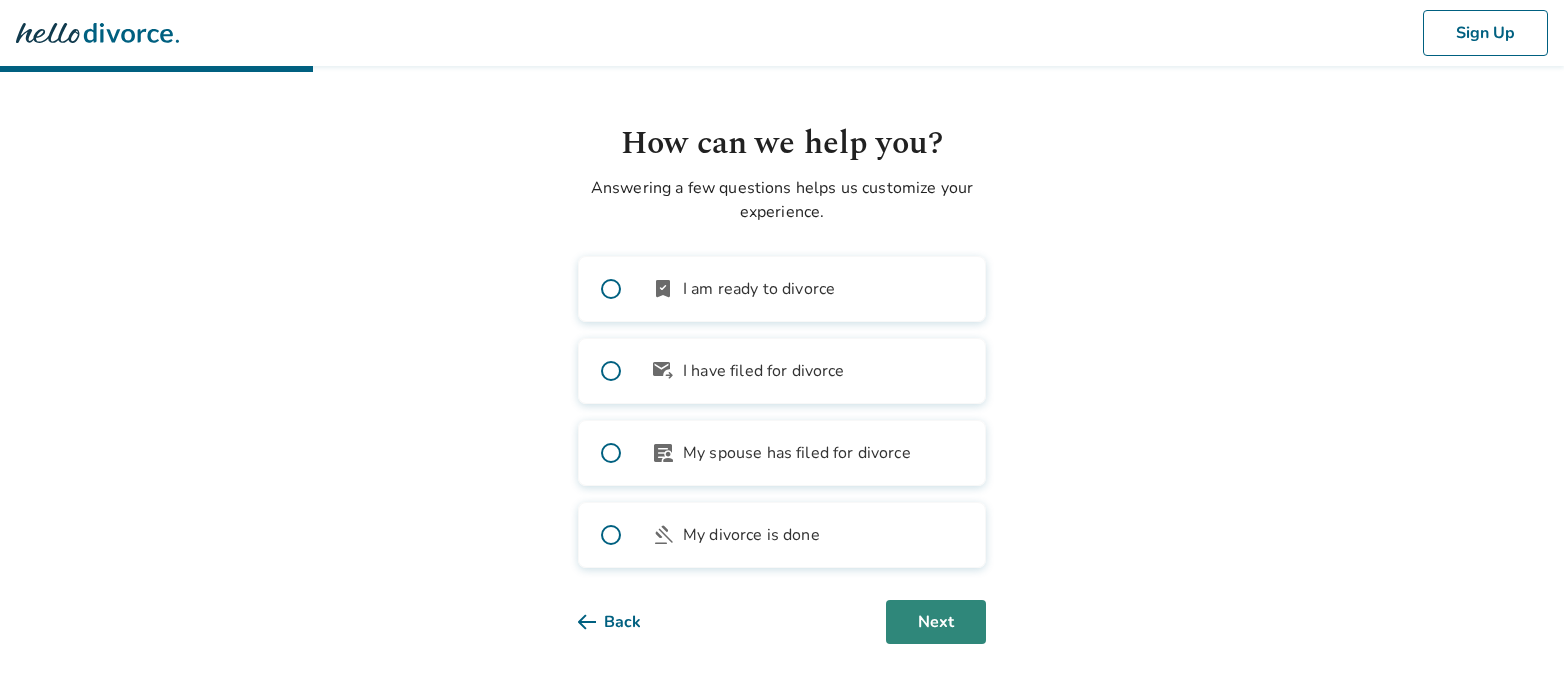 click on "Next" at bounding box center (936, 622) 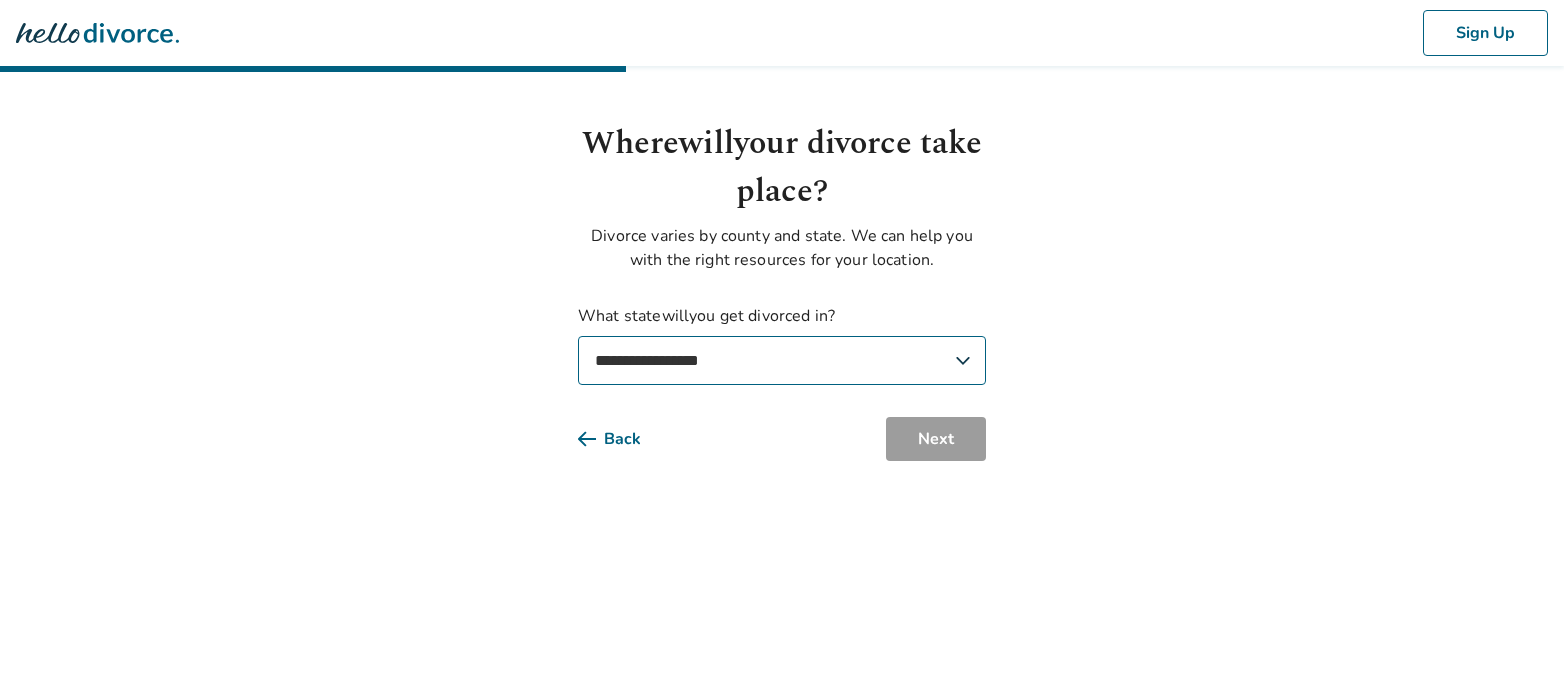 click on "**********" at bounding box center (782, 360) 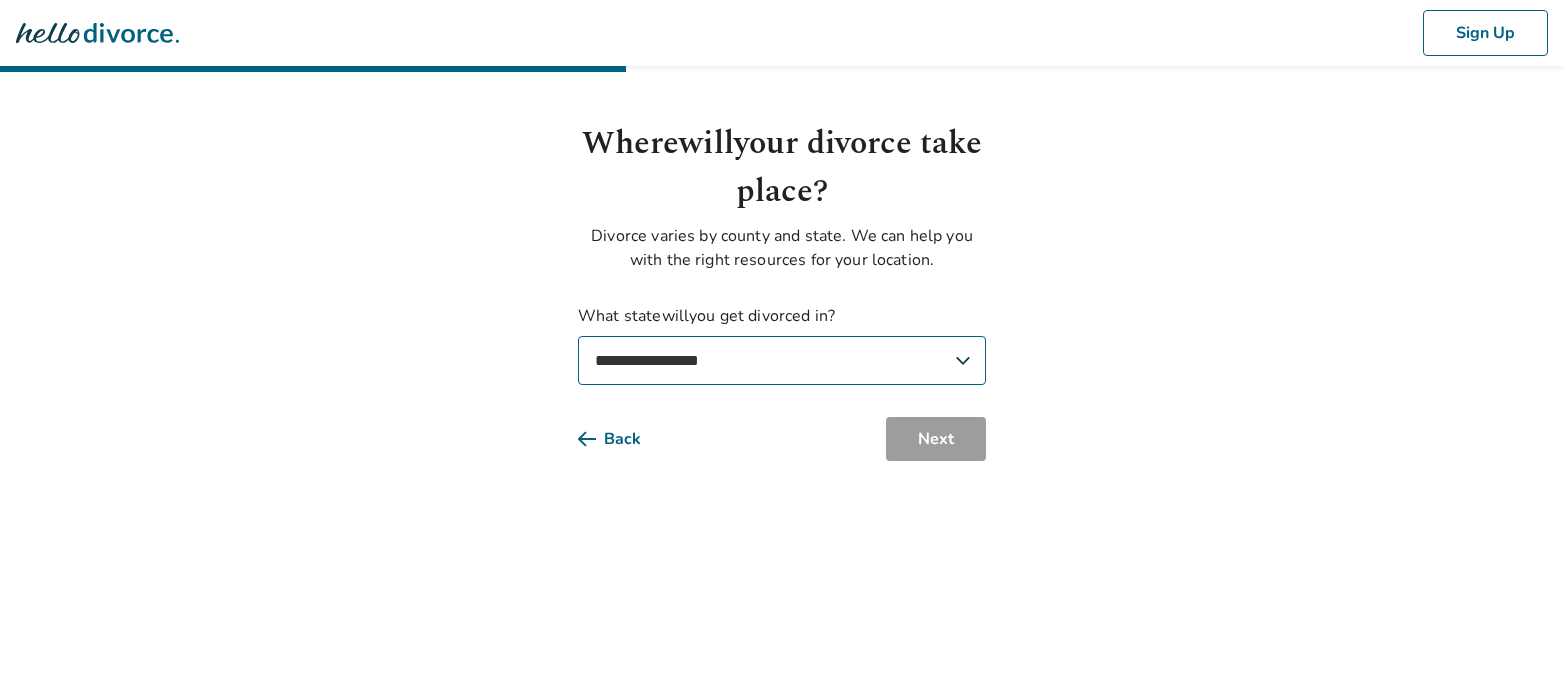 select on "**" 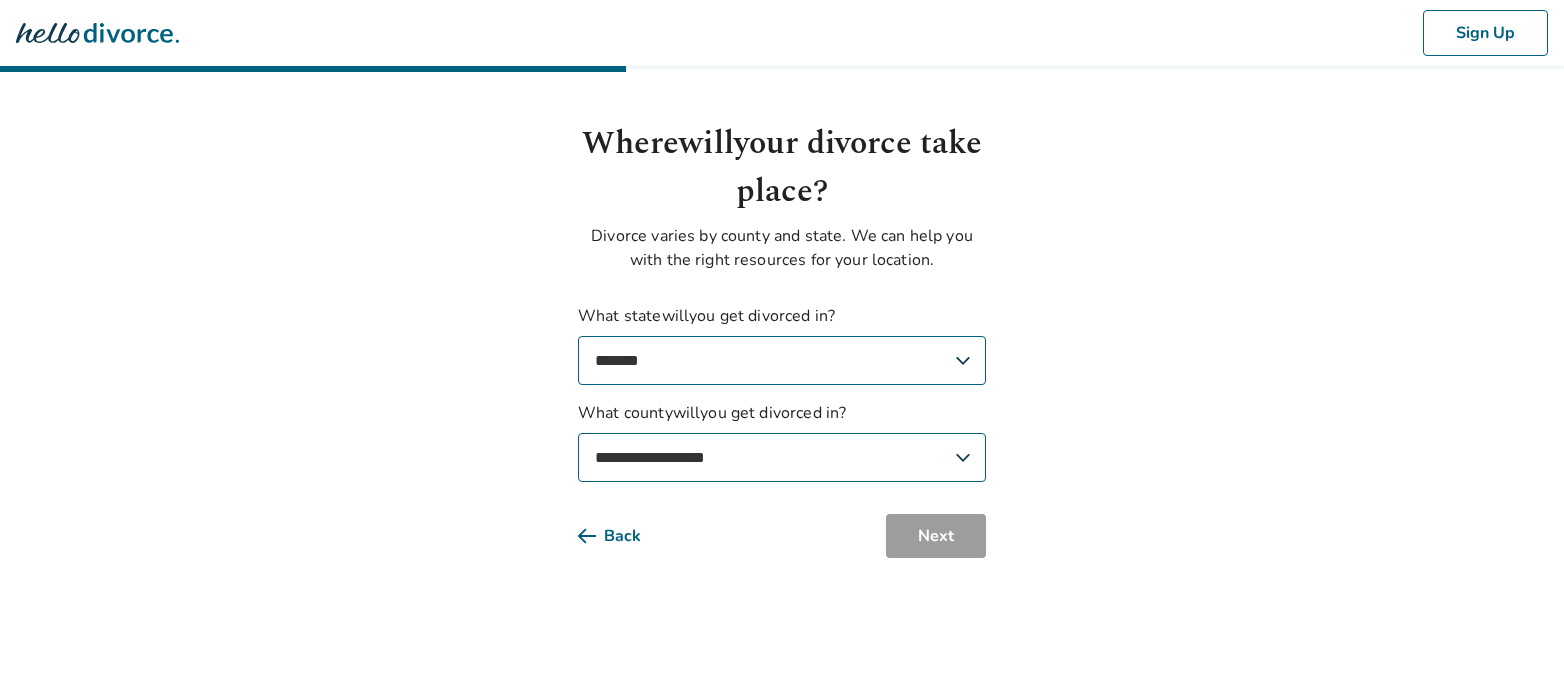 click on "**********" at bounding box center [782, 457] 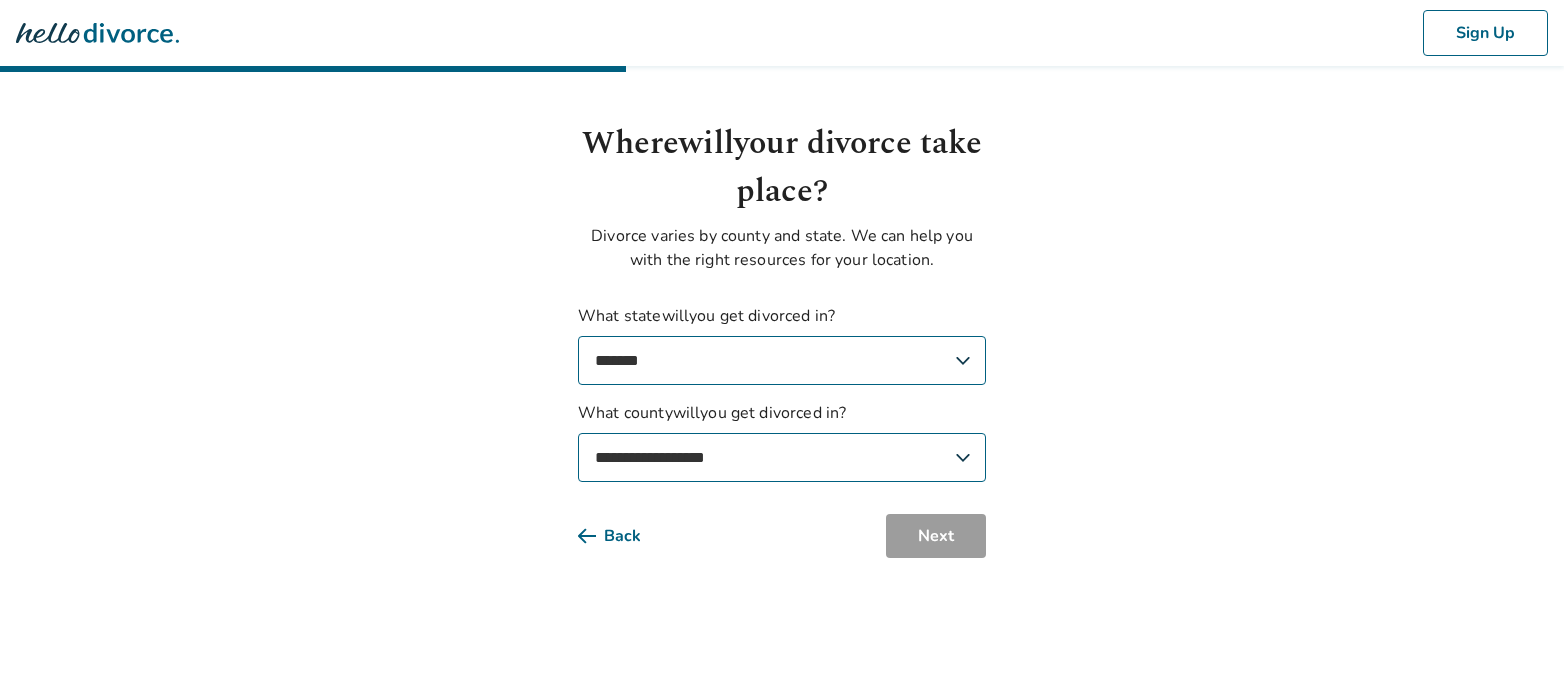 select on "**********" 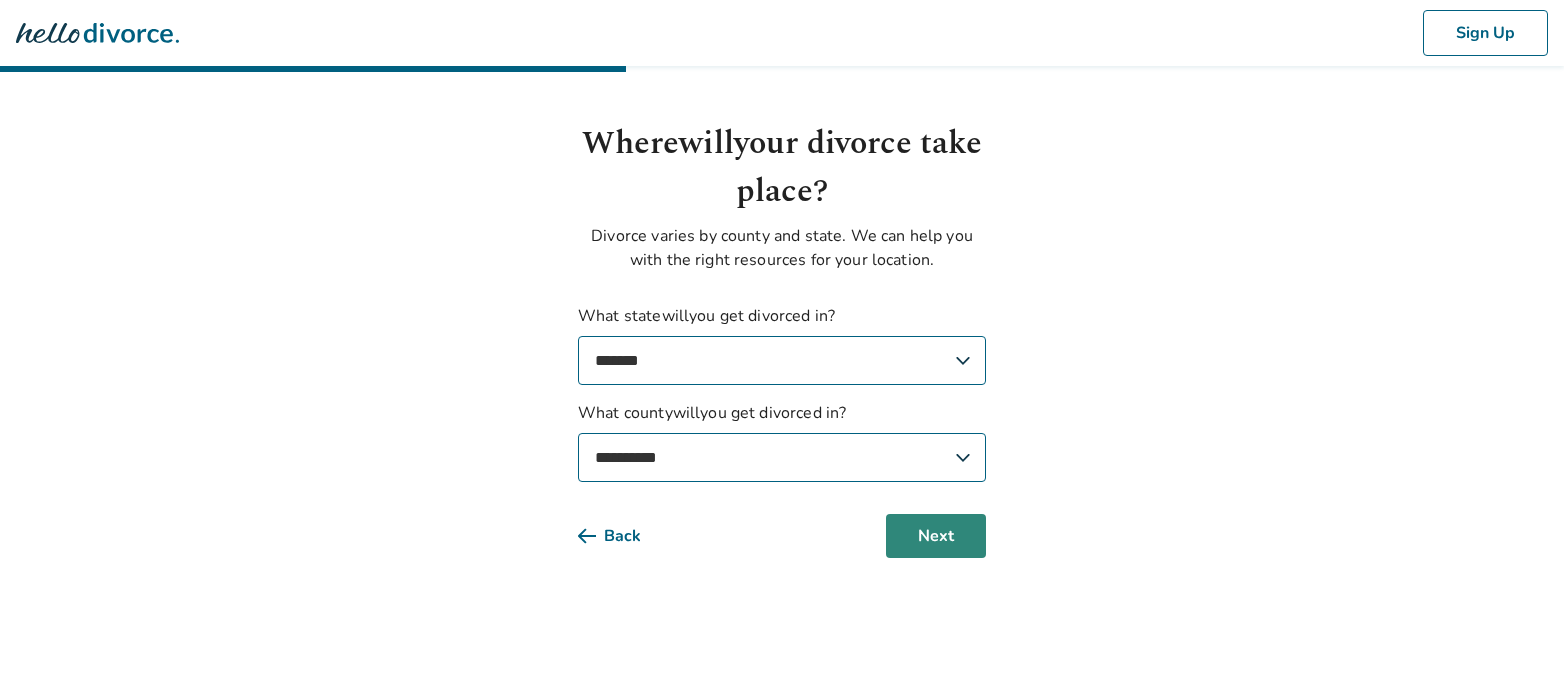 click on "Next" at bounding box center [936, 536] 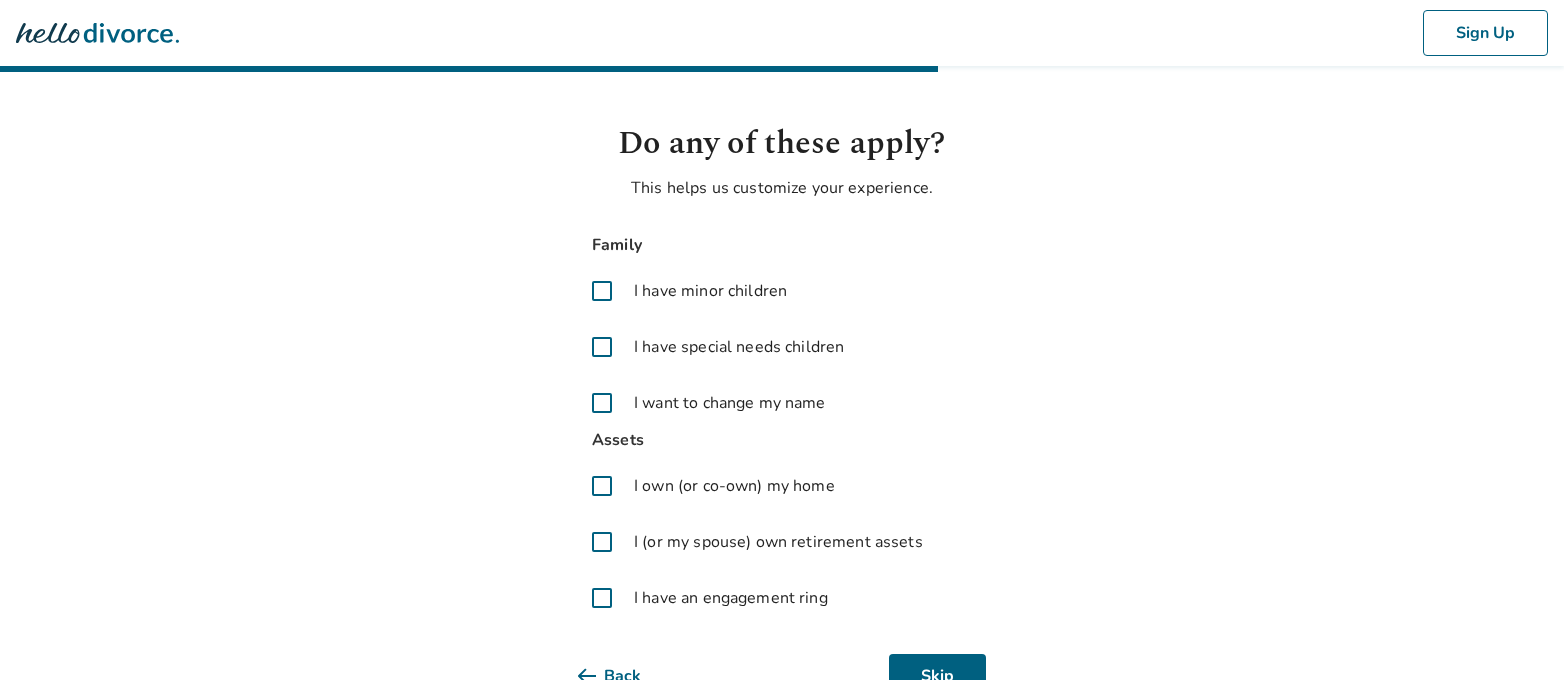 scroll, scrollTop: 66, scrollLeft: 0, axis: vertical 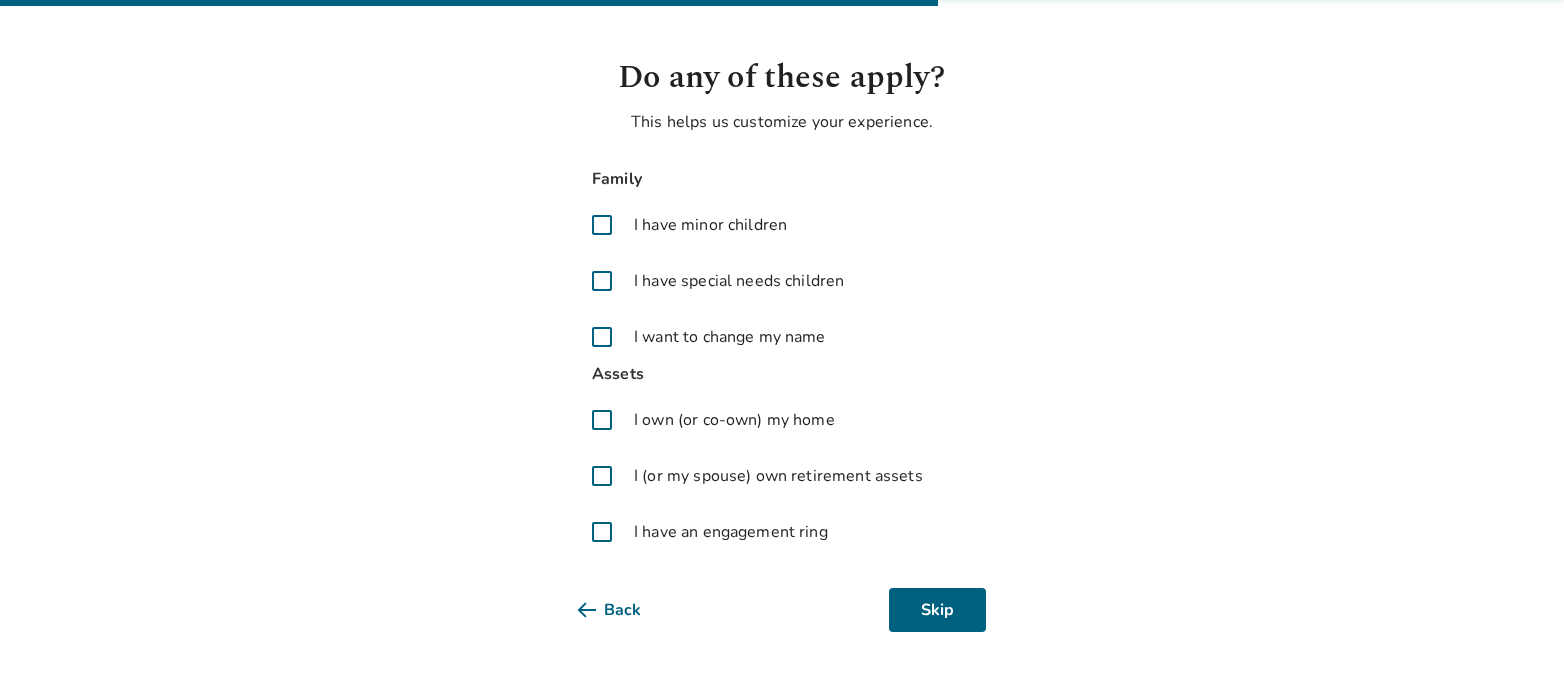 click at bounding box center [602, 476] 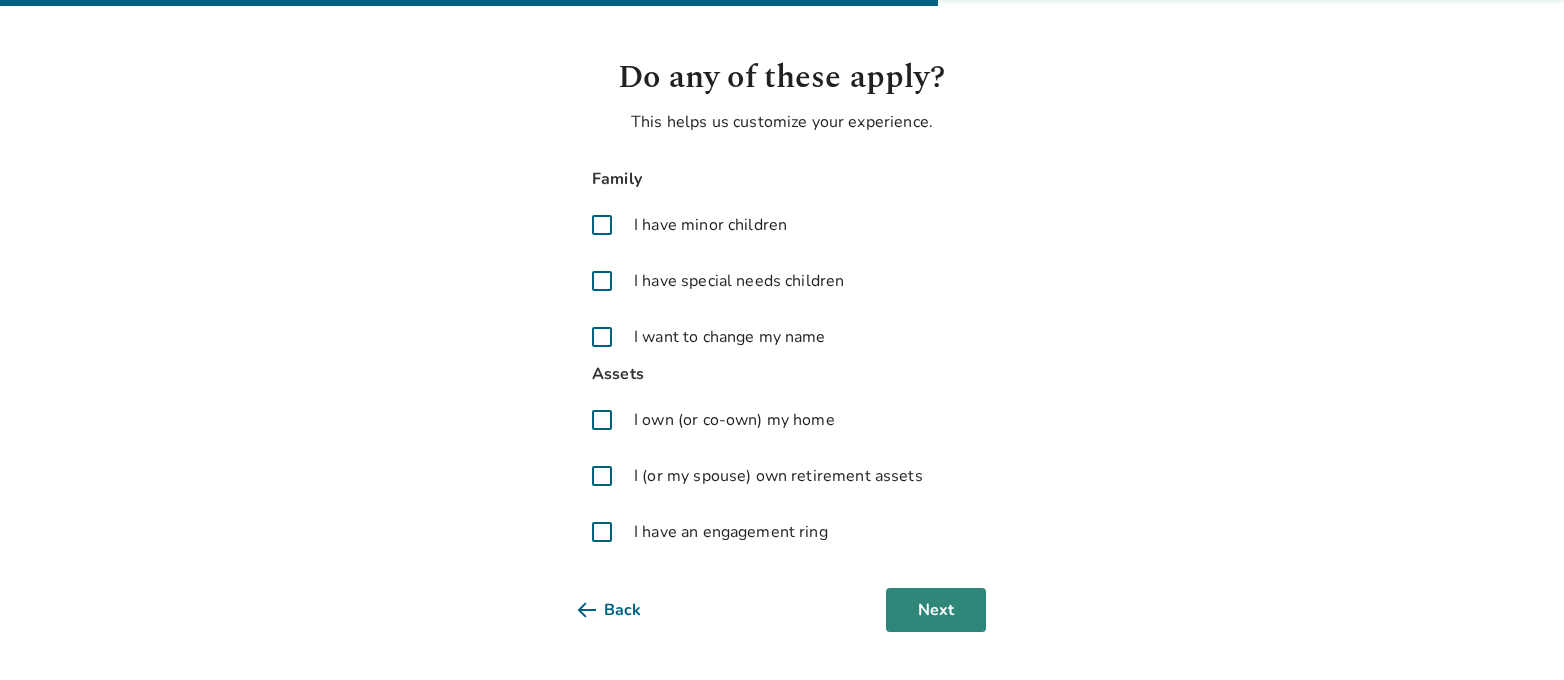 click on "Next" at bounding box center (936, 610) 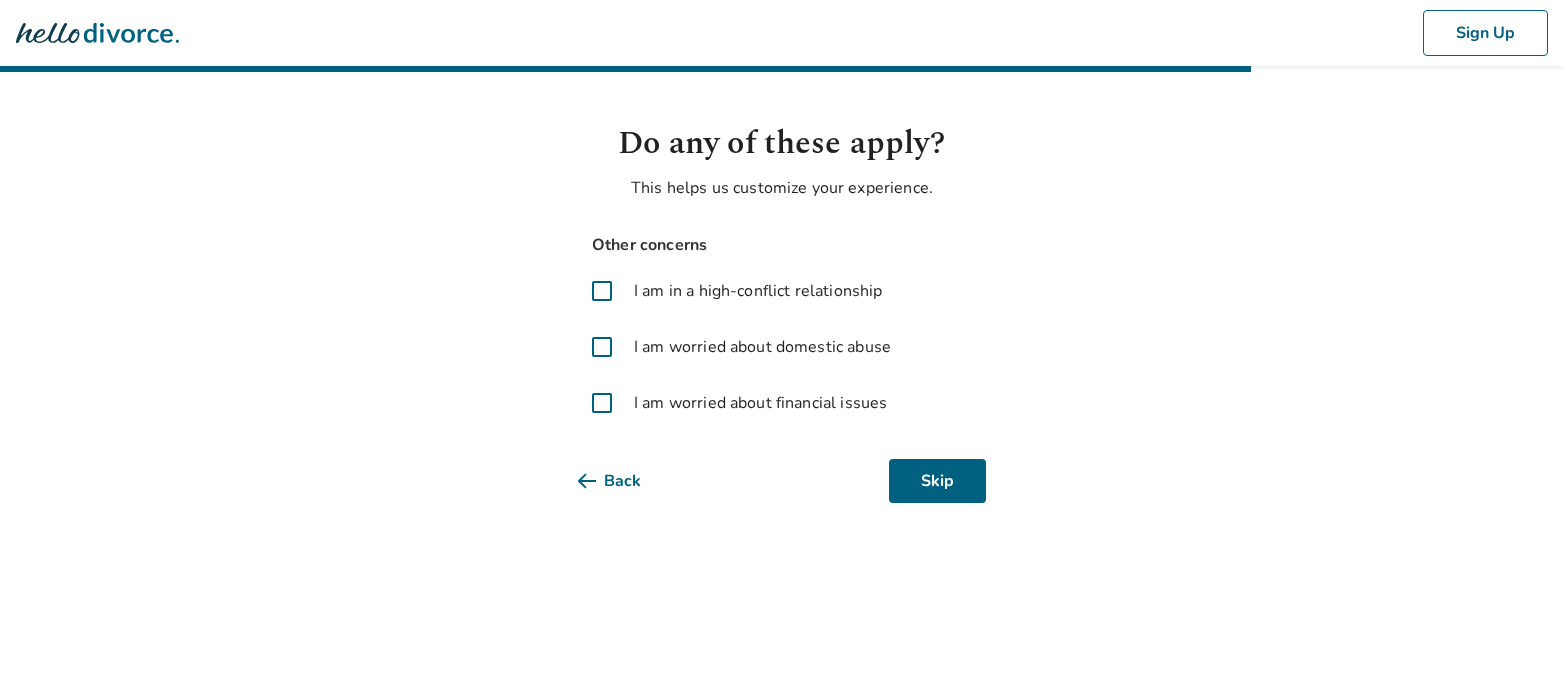 click on "I am worried about financial issues" at bounding box center (760, 403) 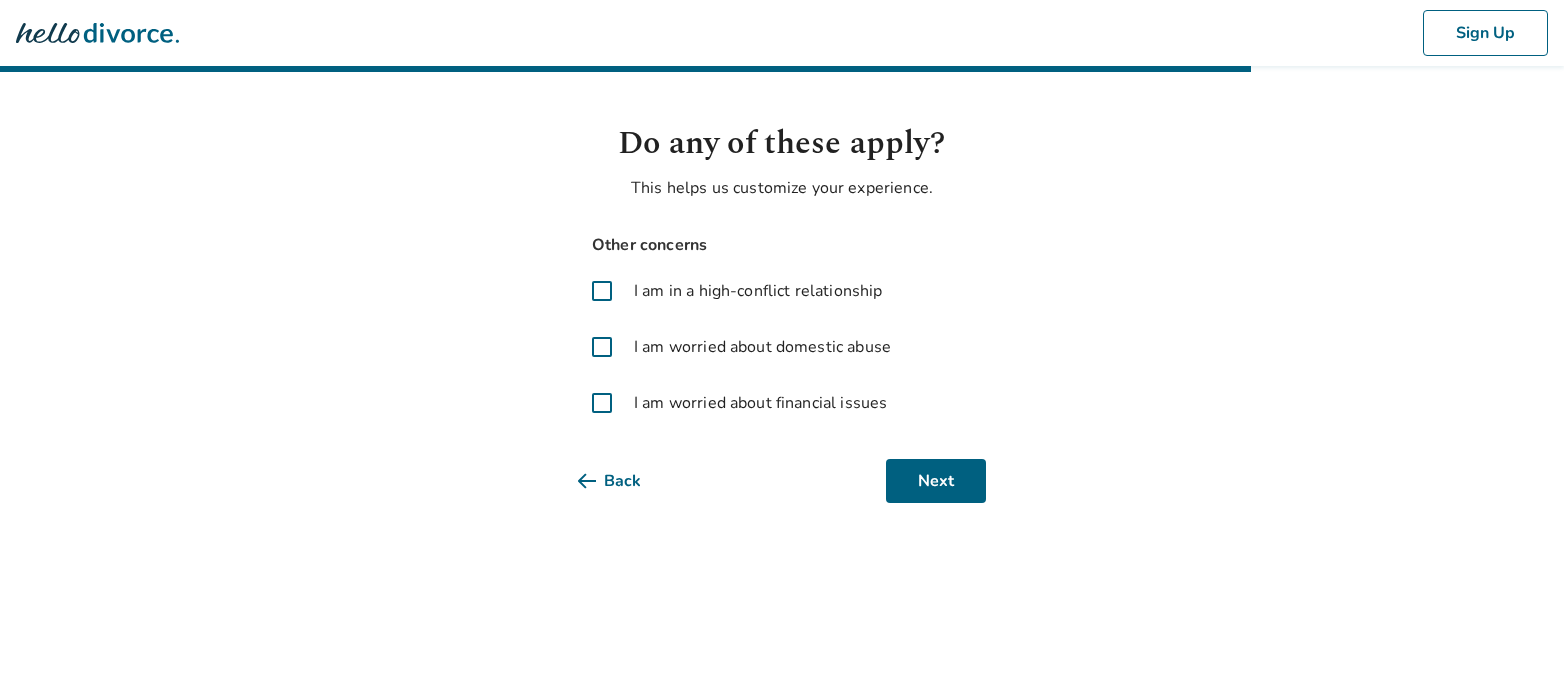click on "Sign Up Do any of these apply? This helps us customize your experience. Other concerns I am in a high-conflict relationship I am worried about domestic abuse I am worried about financial issues Back Next" at bounding box center (782, 275) 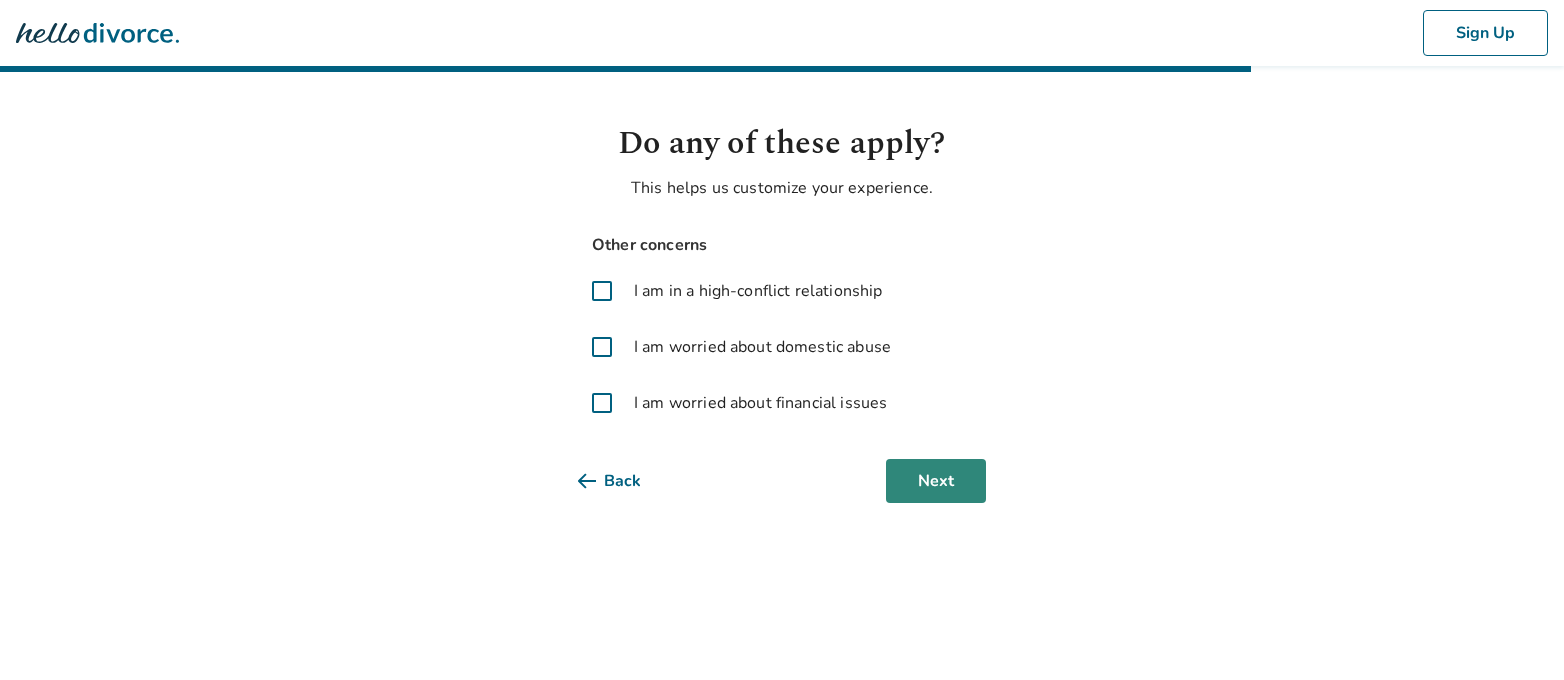 click on "Next" at bounding box center (936, 481) 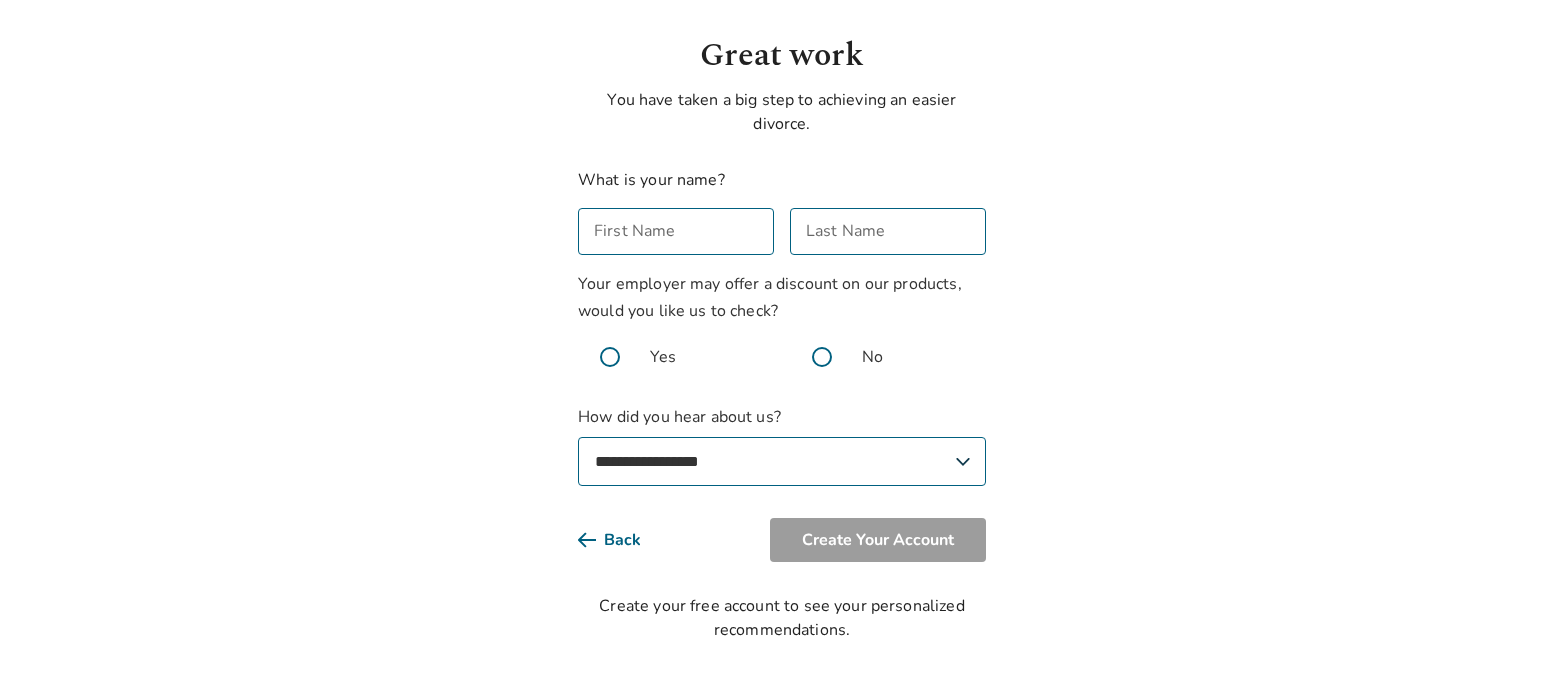 scroll, scrollTop: 98, scrollLeft: 0, axis: vertical 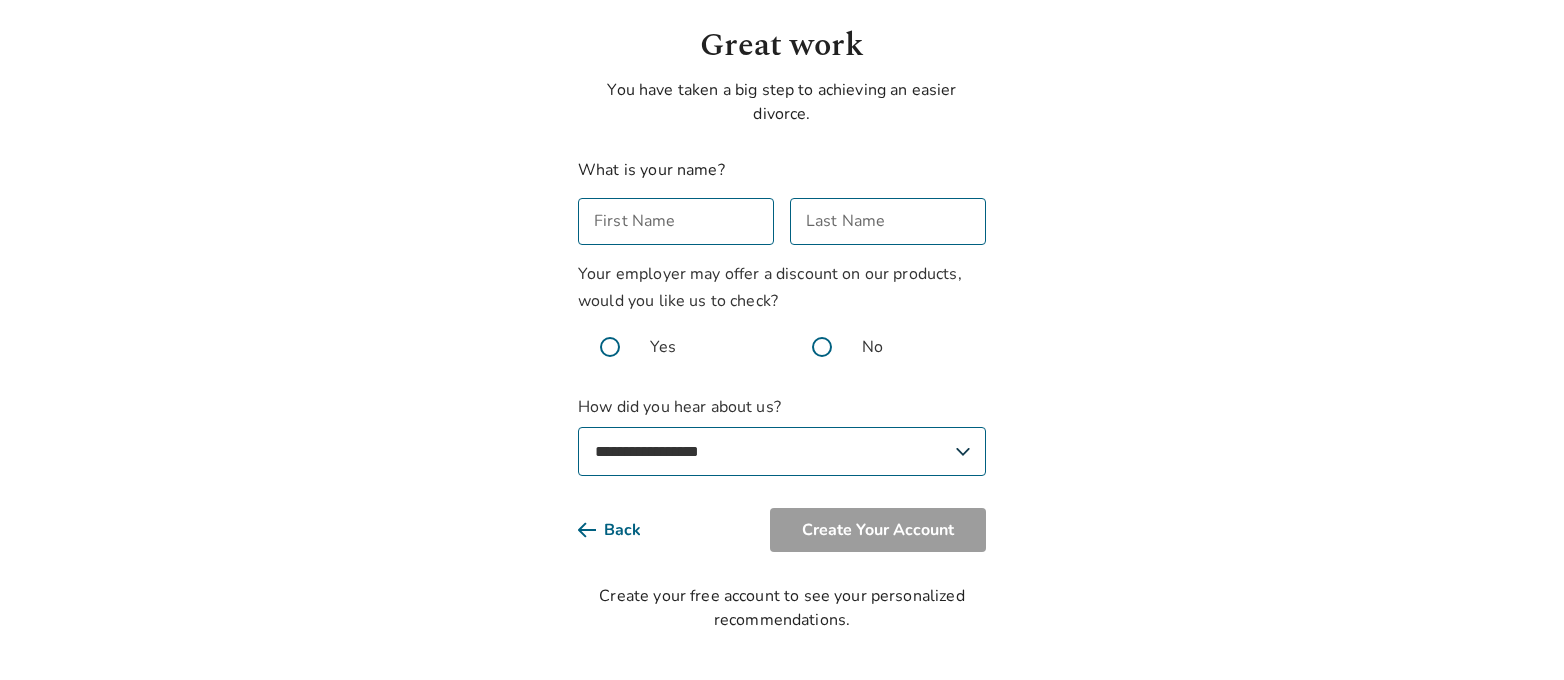 click on "First Name" at bounding box center (676, 221) 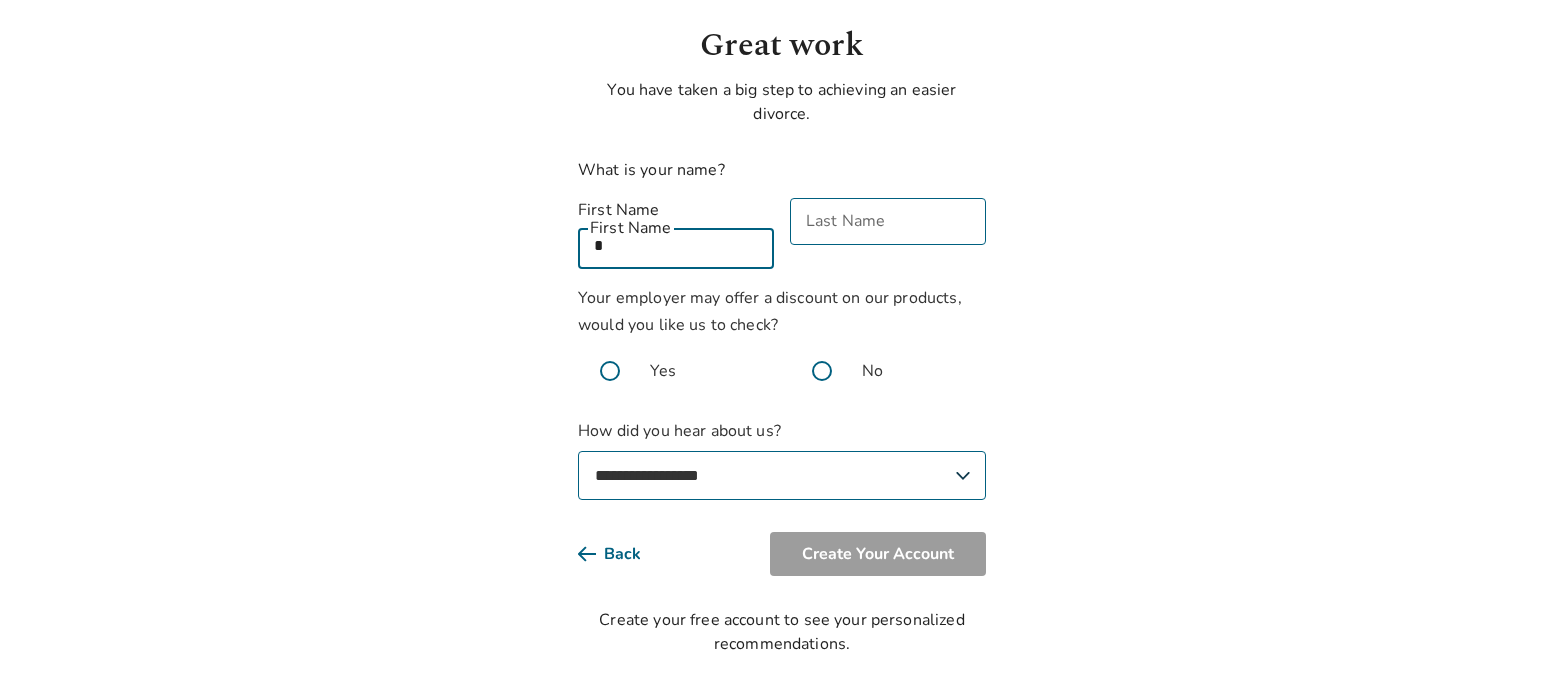 type on "*" 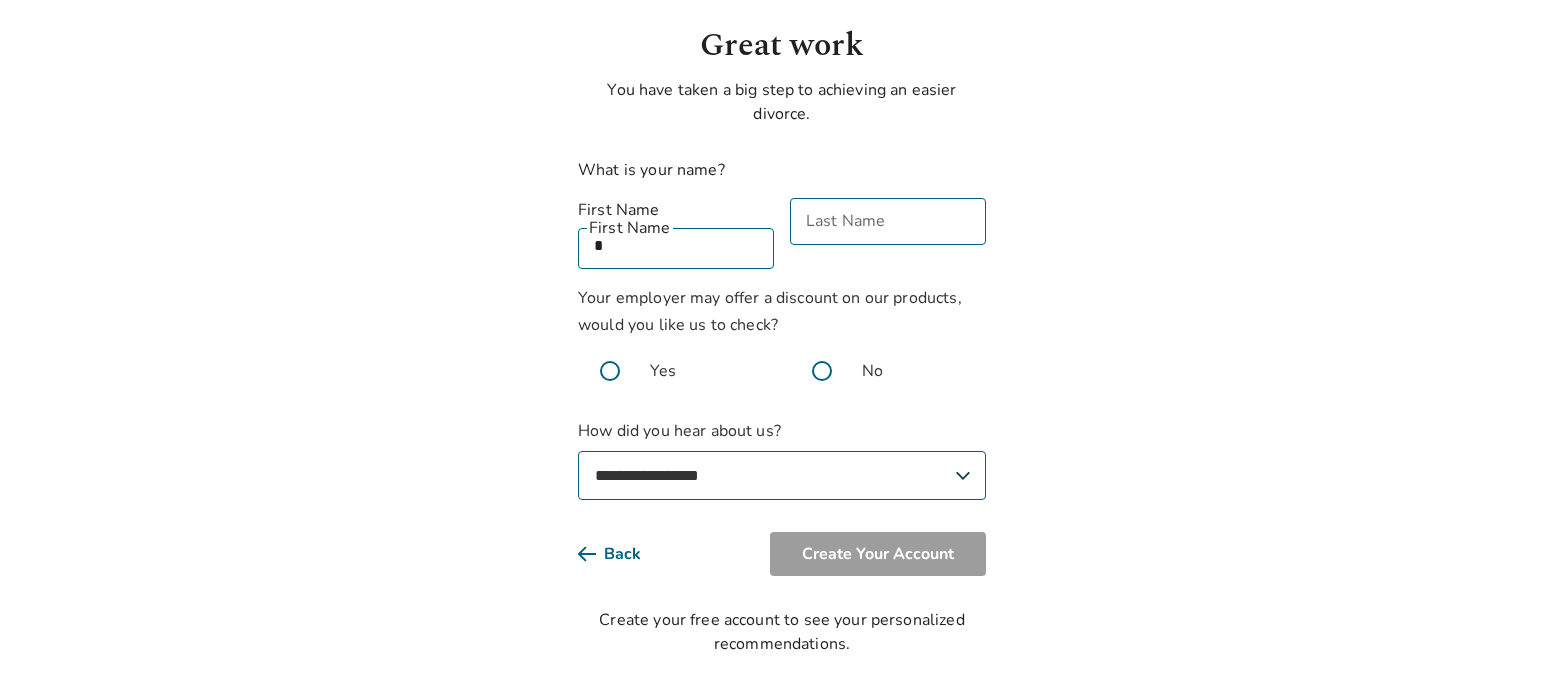 click on "**********" at bounding box center (782, 329) 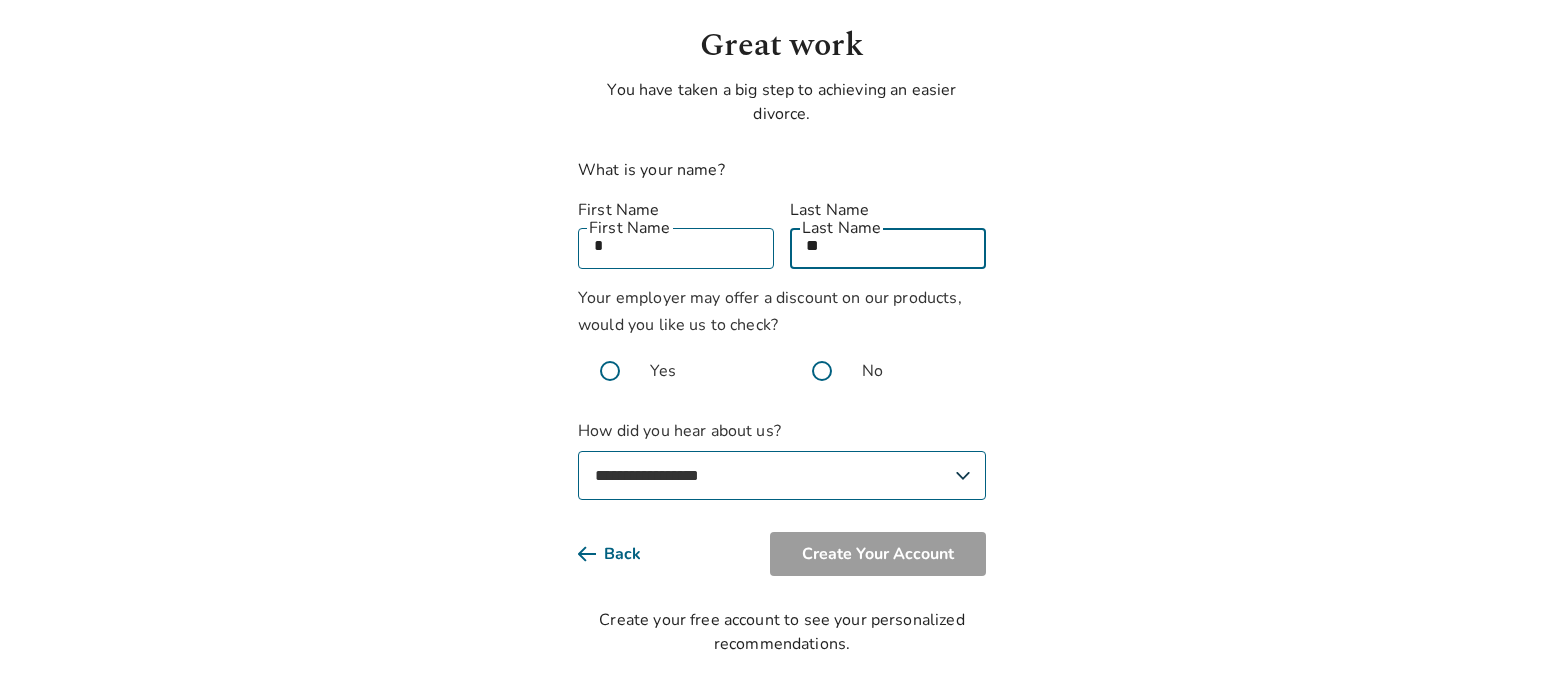 type on "**" 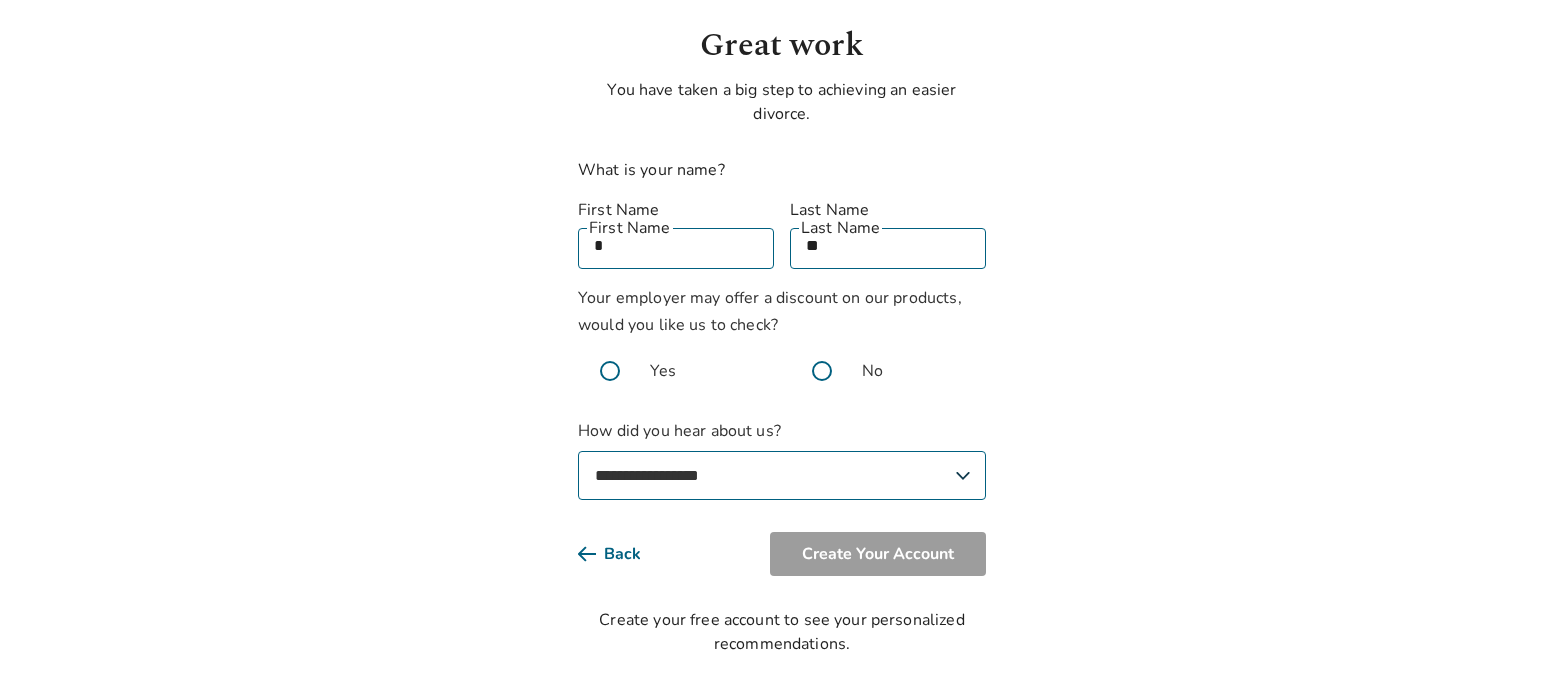 click on "**********" at bounding box center [782, 475] 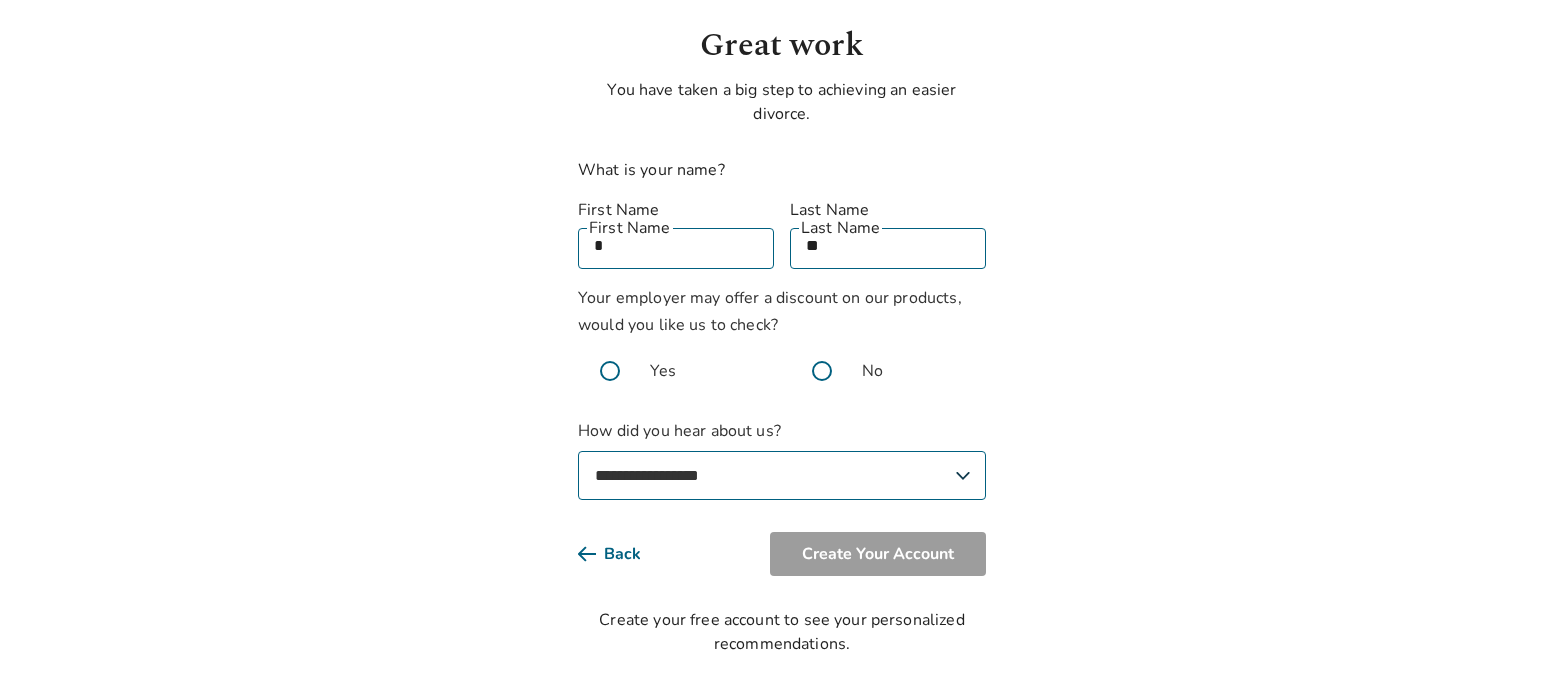 select on "**********" 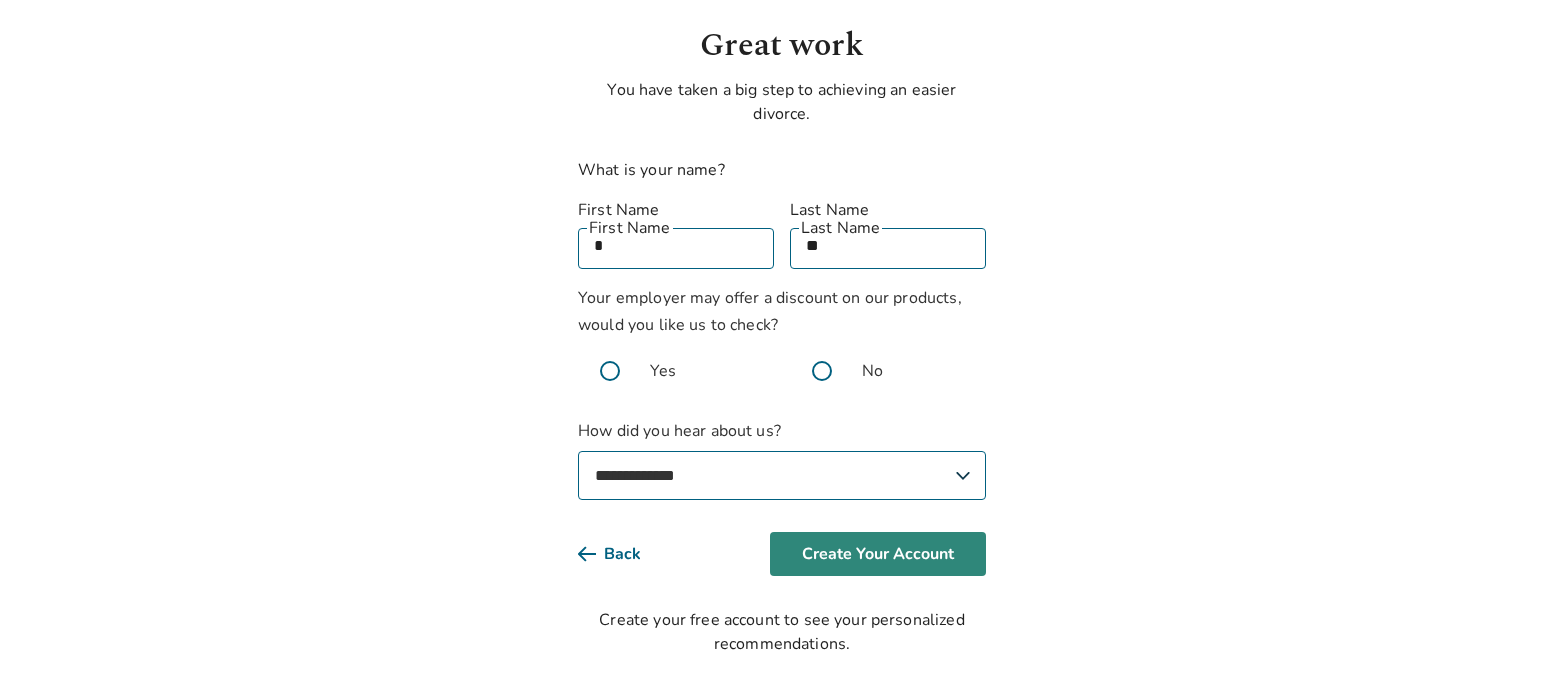 click on "Create Your Account" at bounding box center (878, 554) 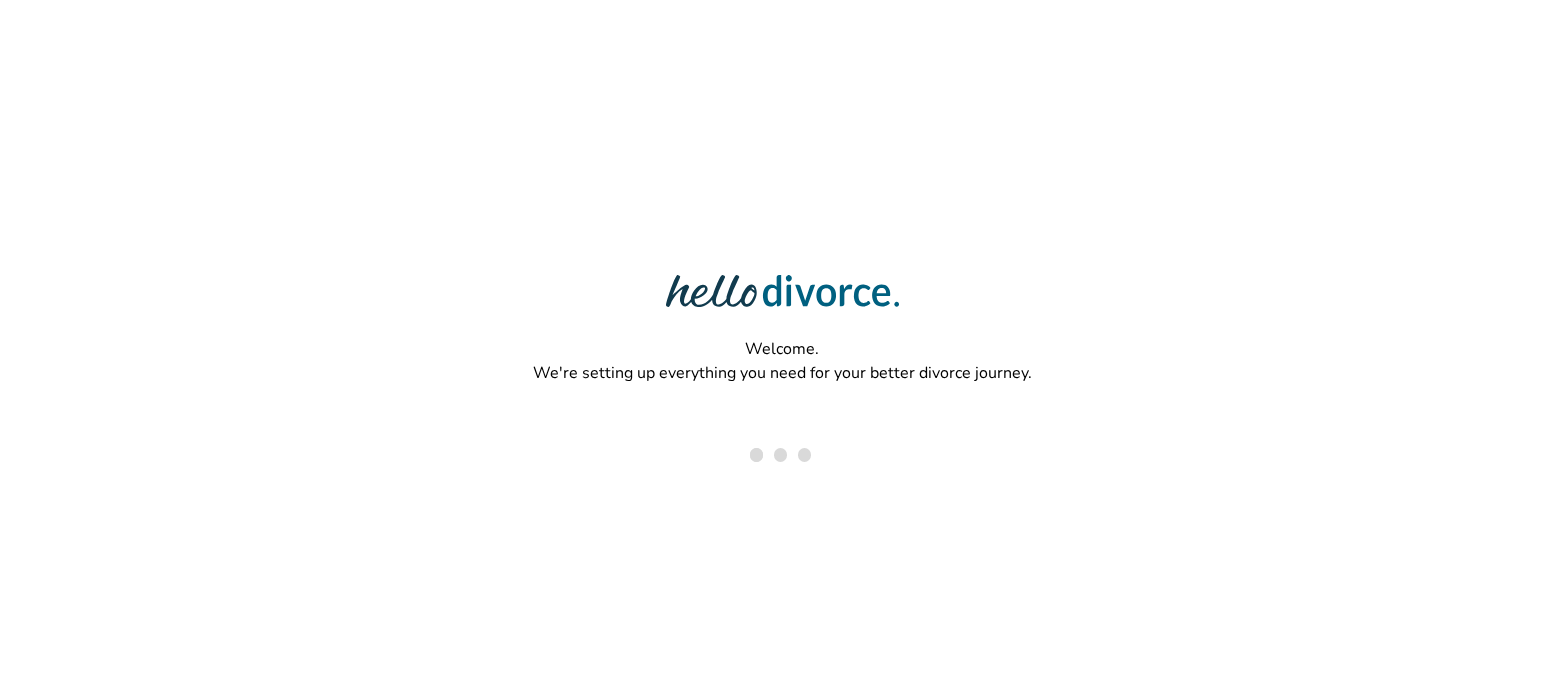 scroll, scrollTop: 0, scrollLeft: 0, axis: both 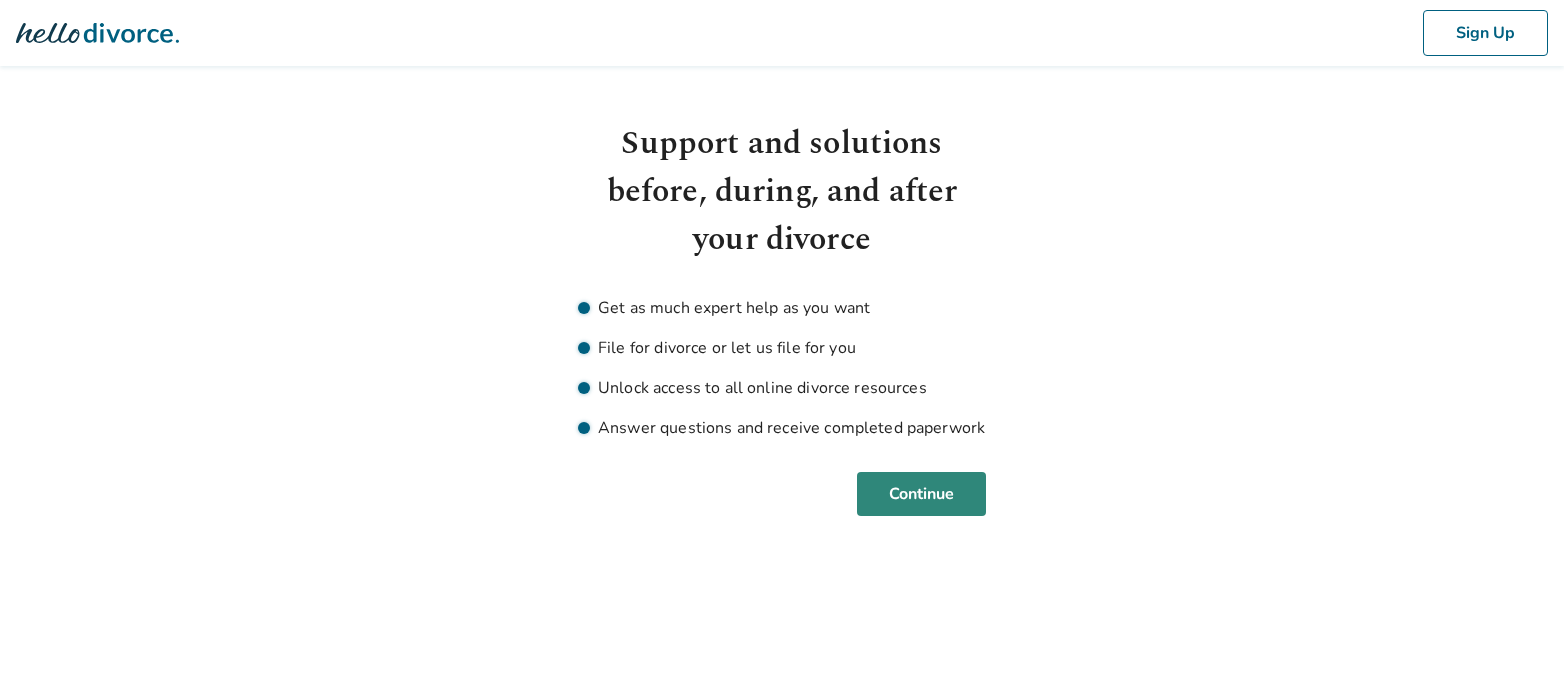 click on "Continue" at bounding box center [921, 494] 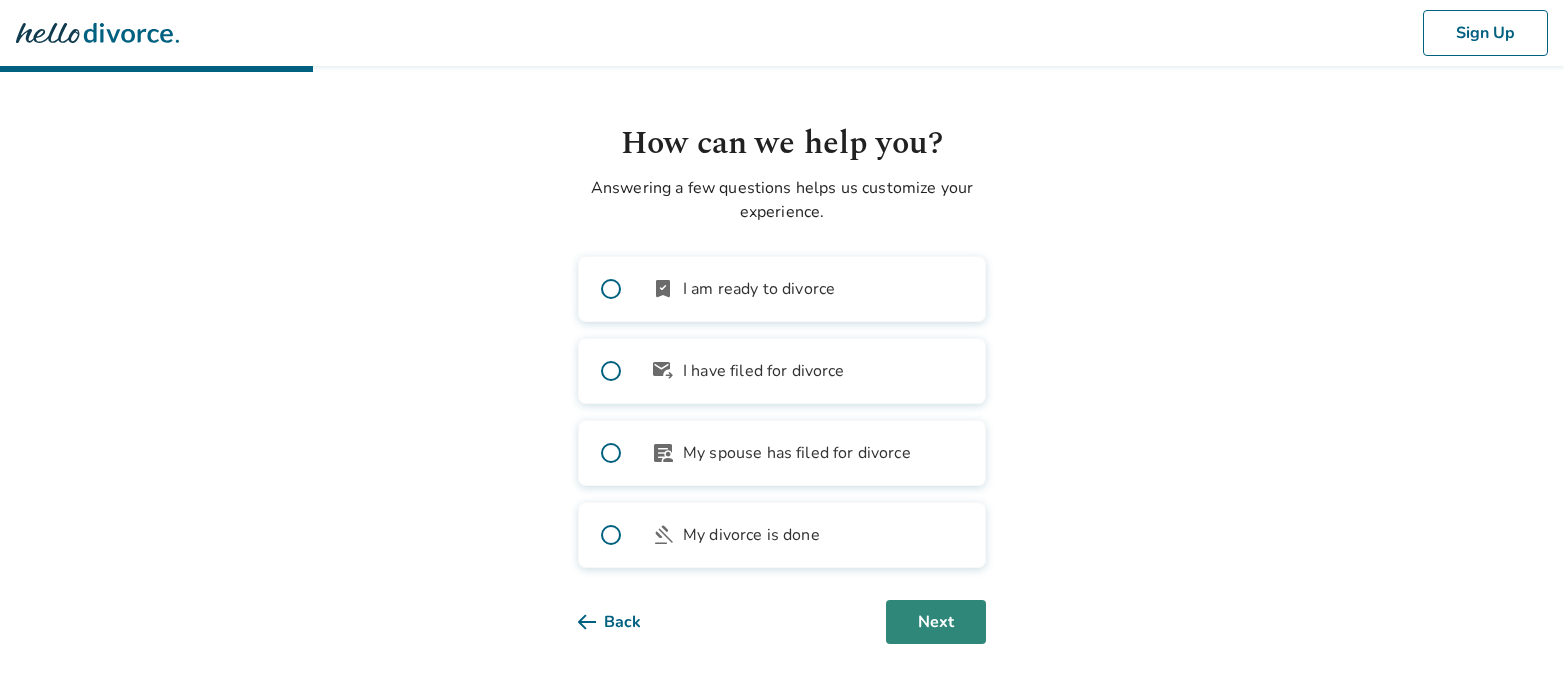 click on "Next" at bounding box center [936, 622] 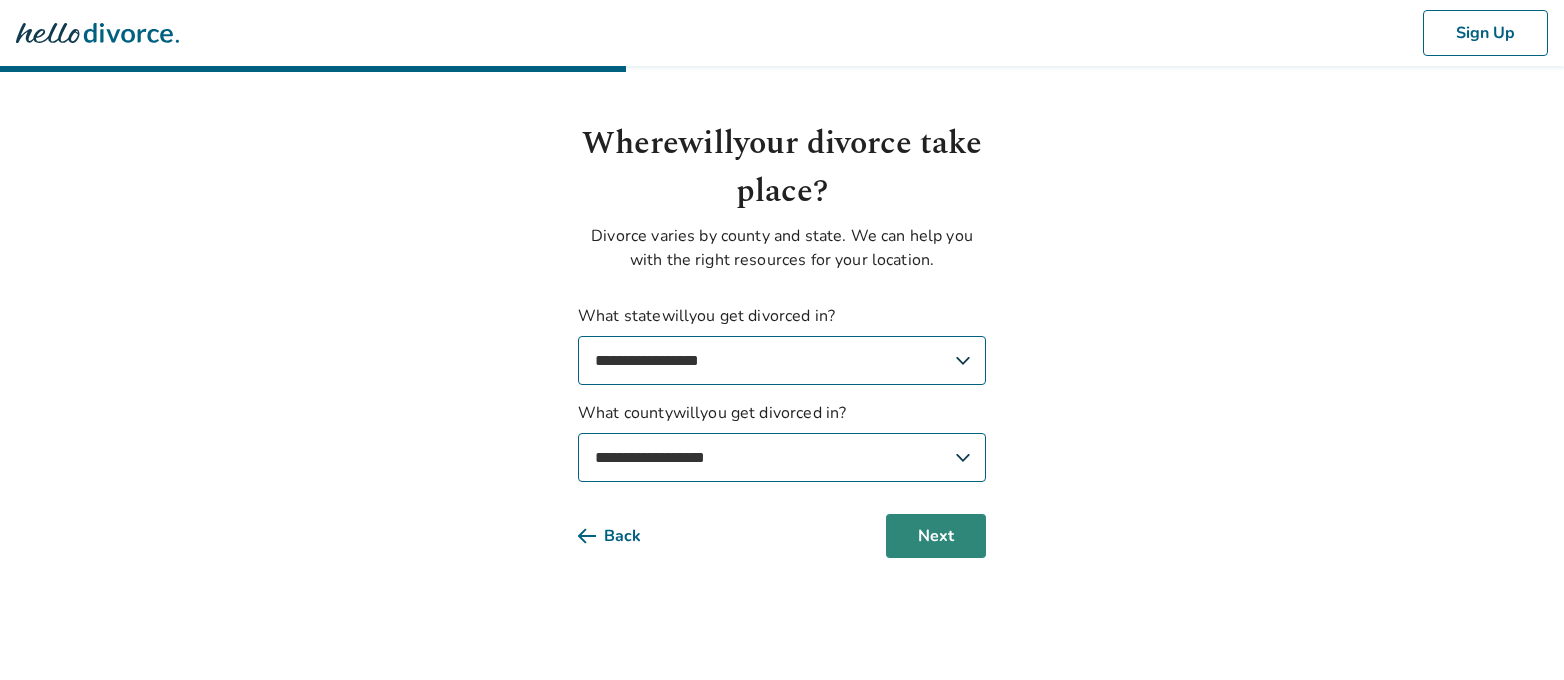 click on "Next" at bounding box center (936, 536) 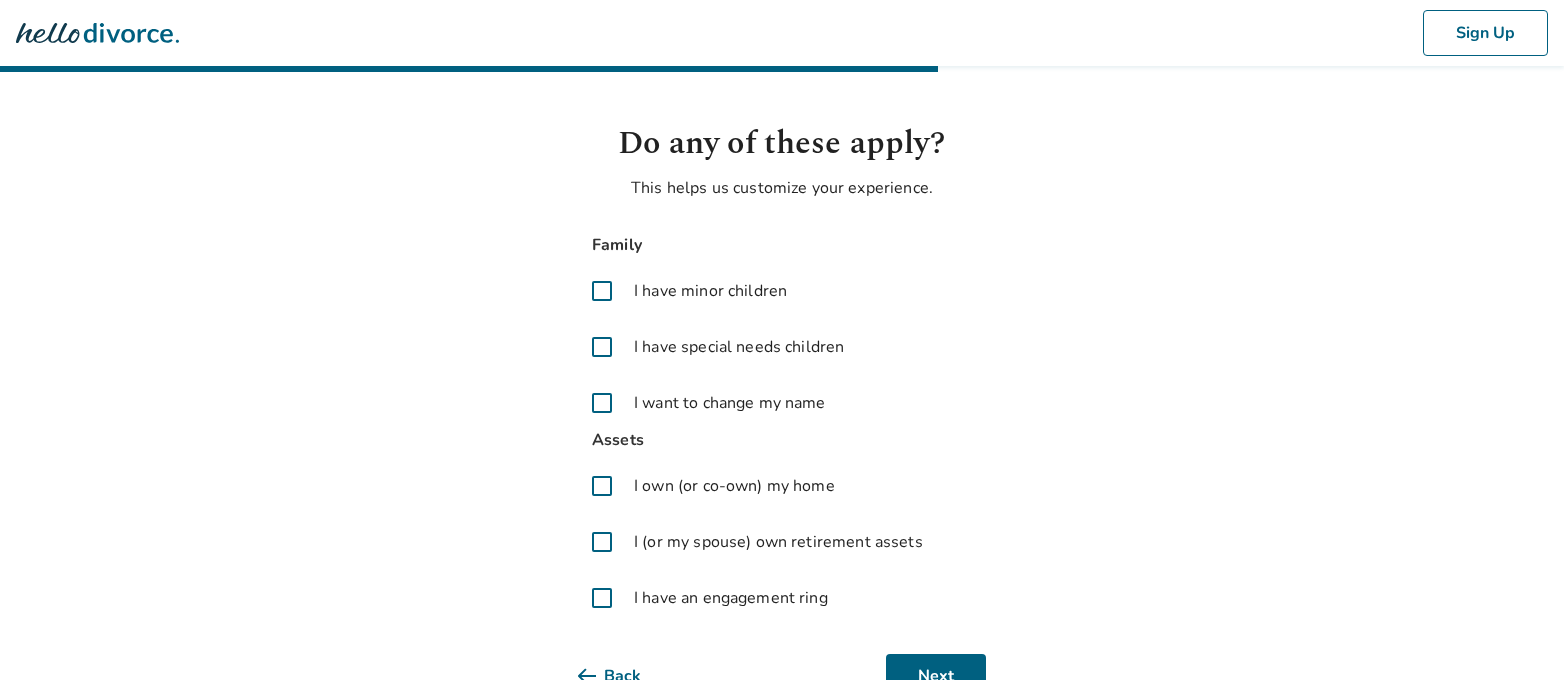 scroll, scrollTop: 66, scrollLeft: 0, axis: vertical 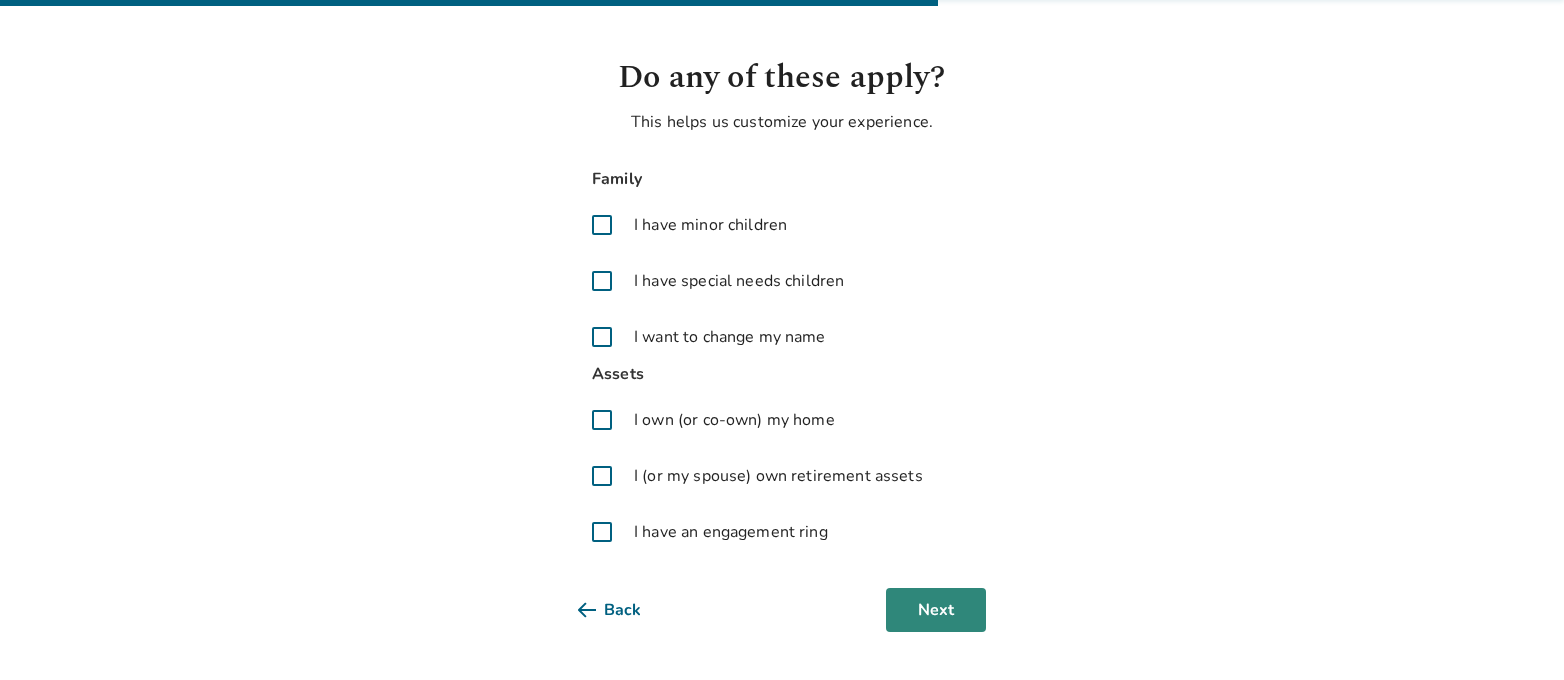 click on "Next" at bounding box center (936, 610) 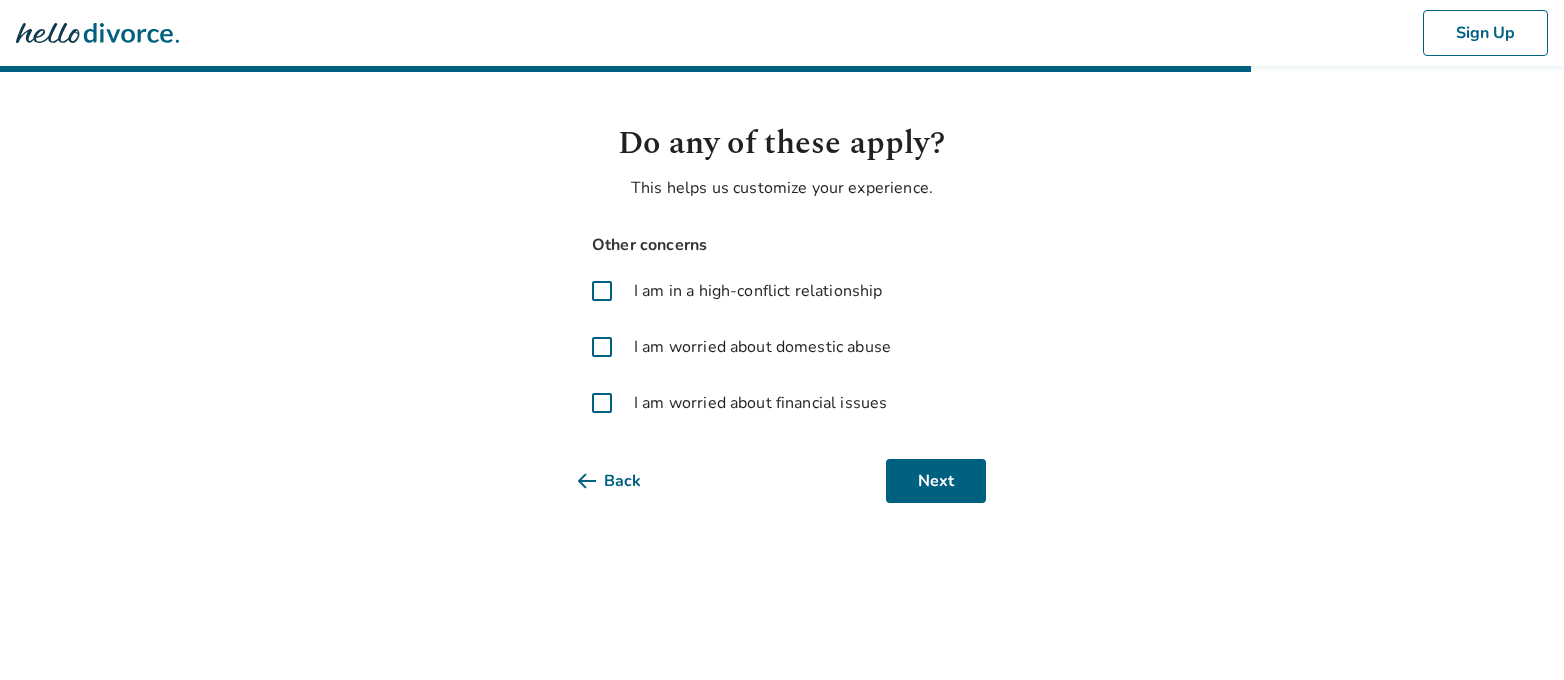 scroll, scrollTop: 0, scrollLeft: 0, axis: both 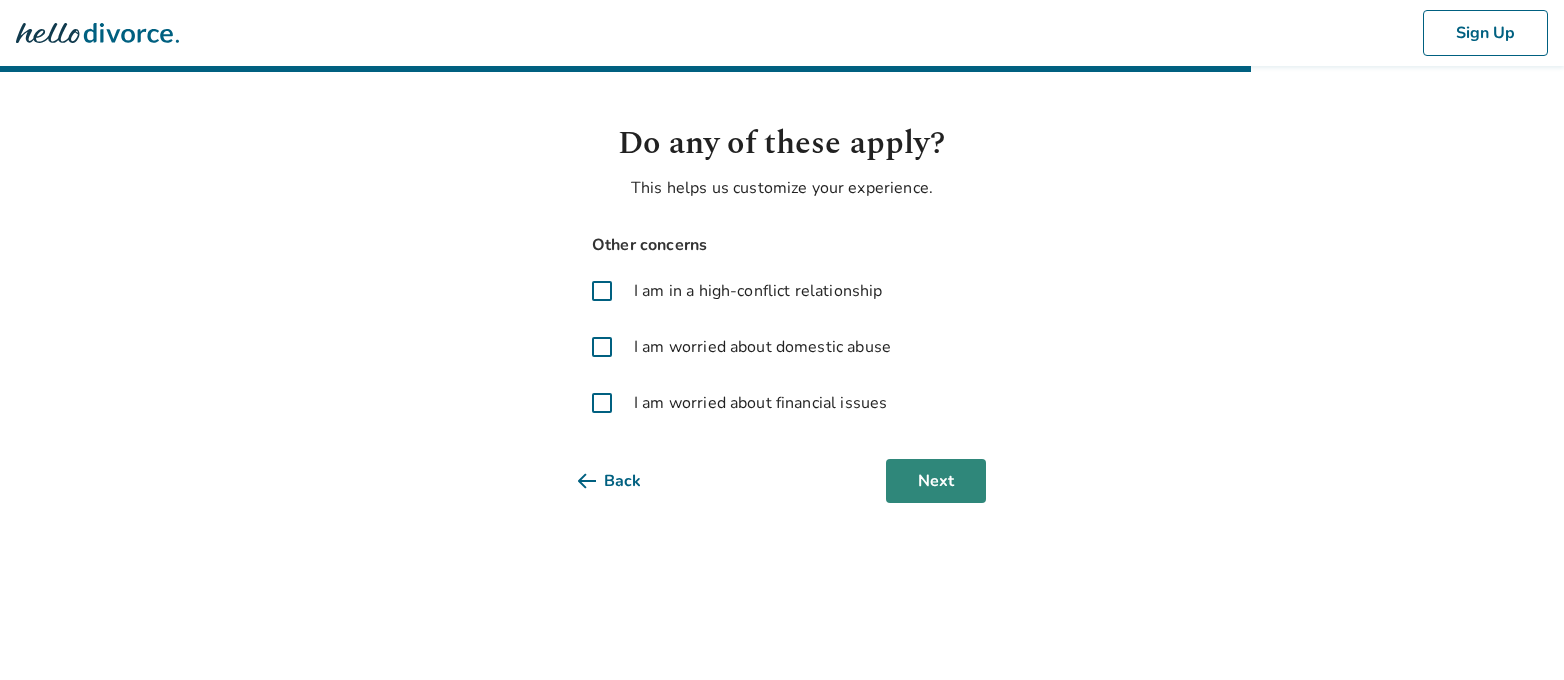 click on "Next" at bounding box center [936, 481] 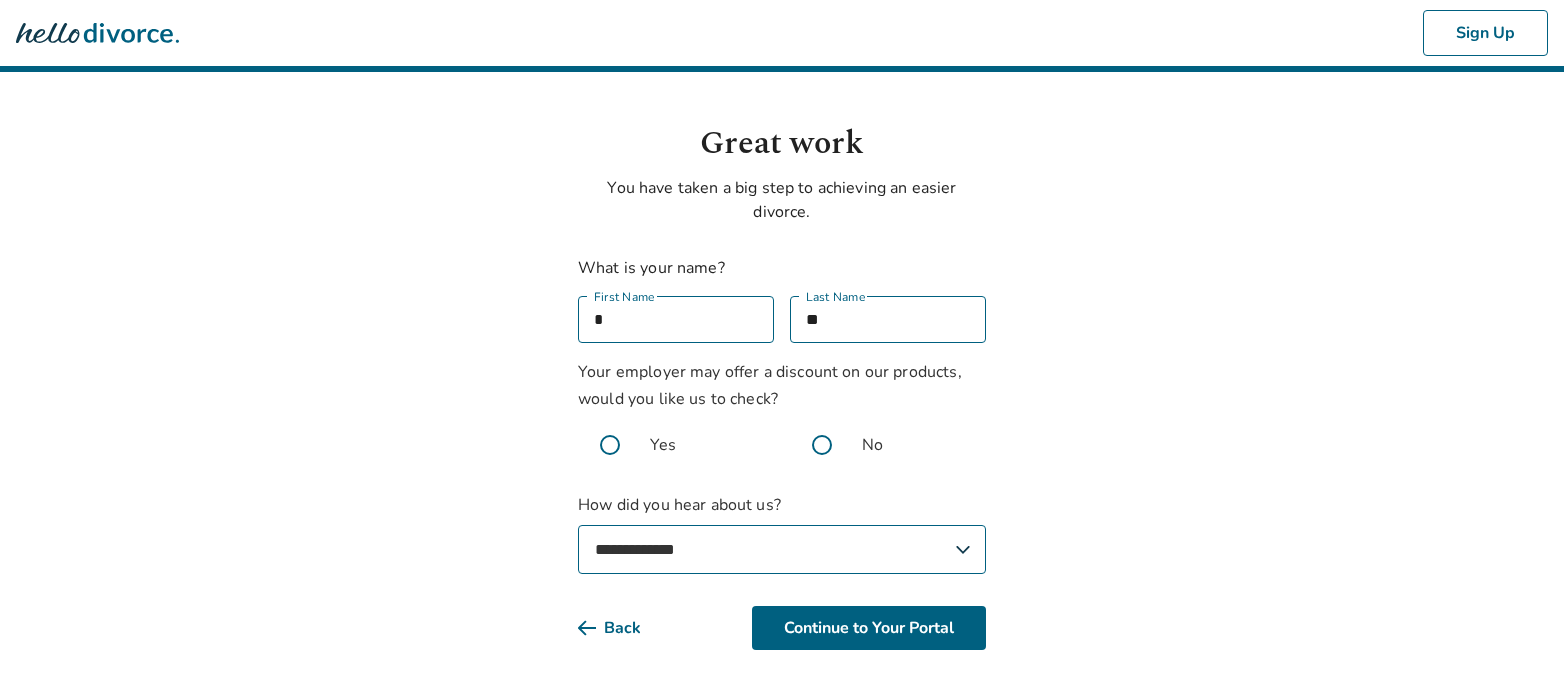 scroll, scrollTop: 98, scrollLeft: 0, axis: vertical 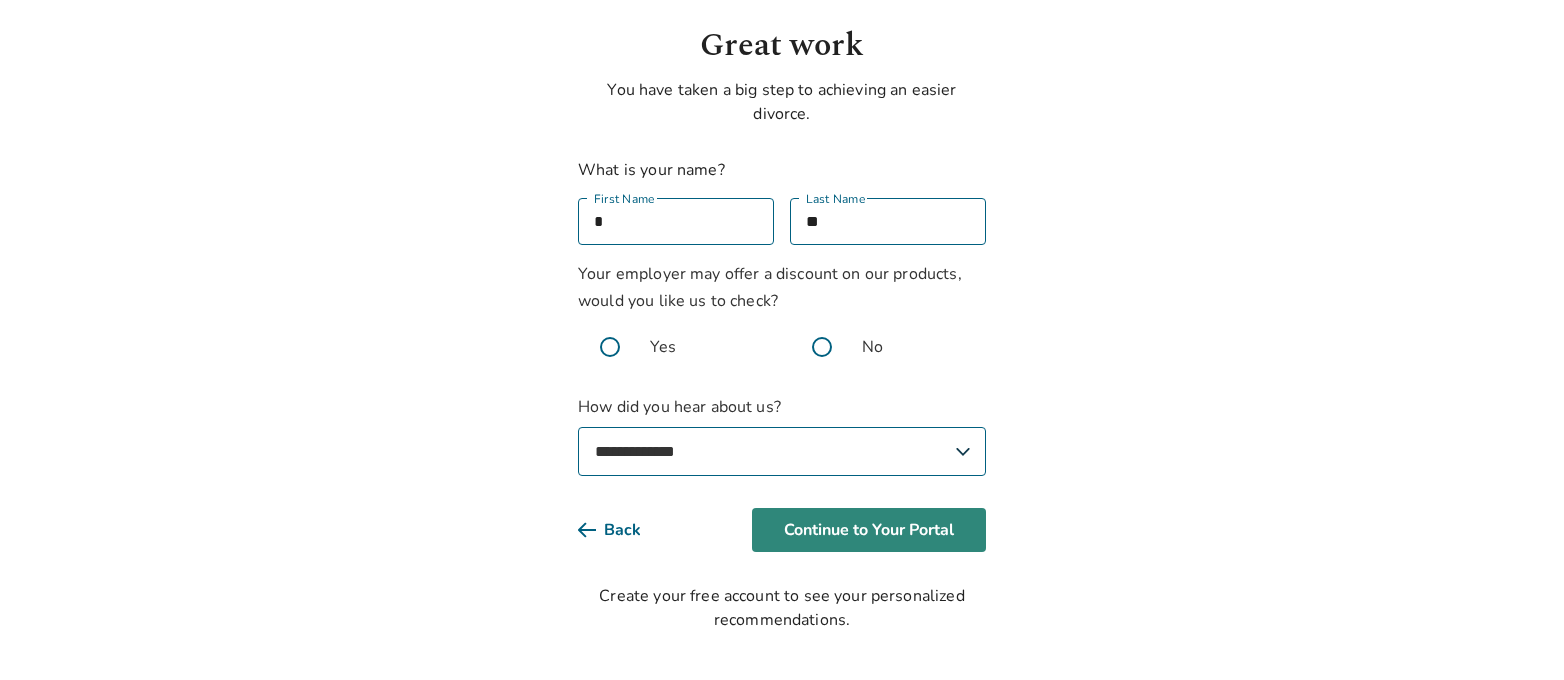 click on "Continue to Your Portal" at bounding box center [869, 530] 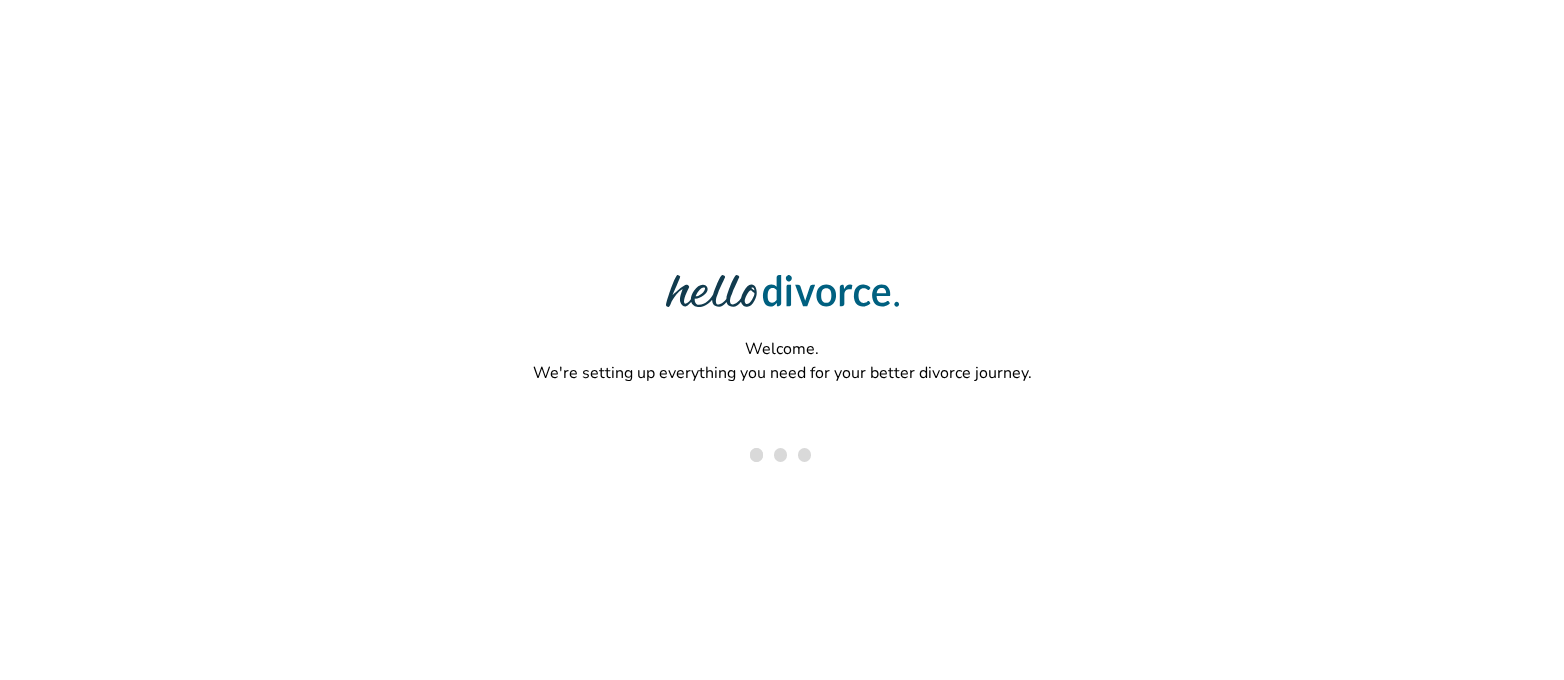 scroll, scrollTop: 0, scrollLeft: 0, axis: both 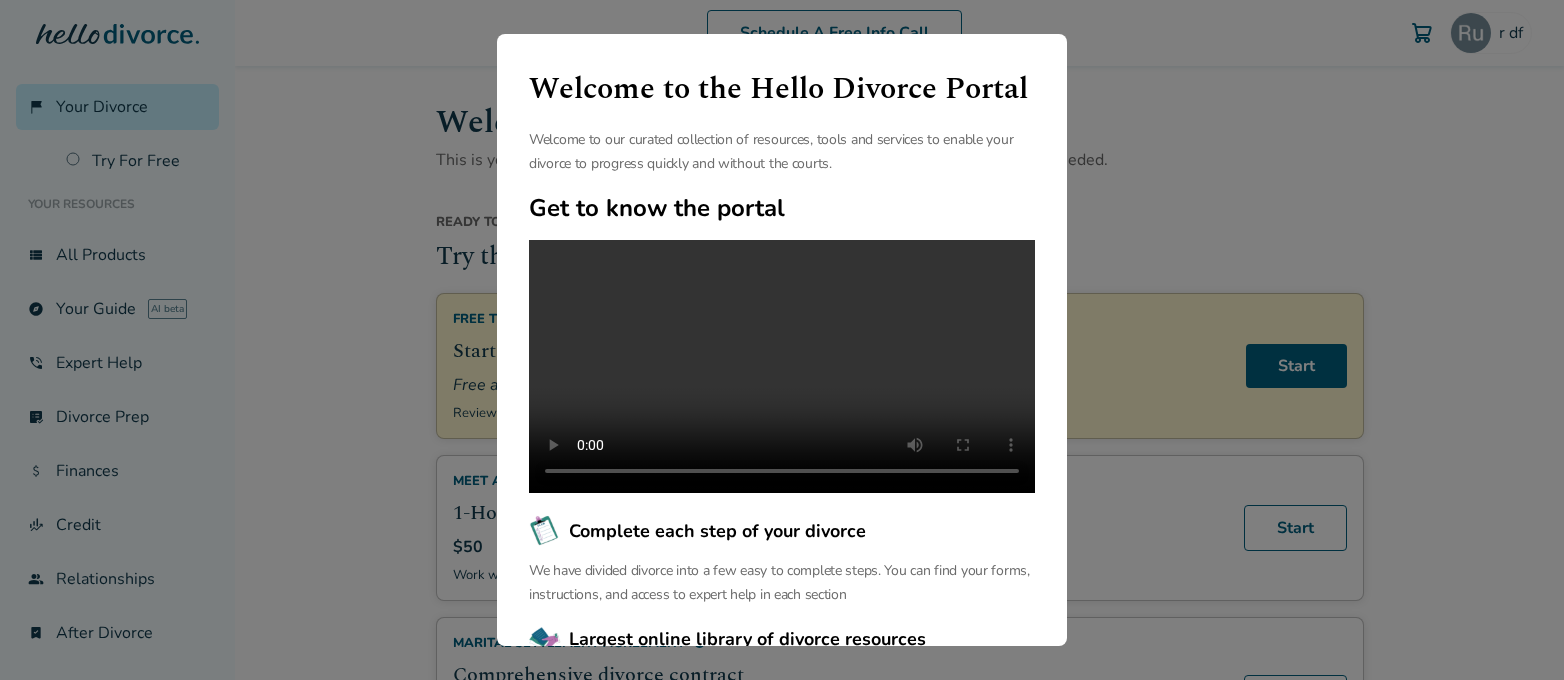 click on "Welcome to the Hello Divorce Portal Welcome to our curated collection of resources, tools and services to enable your divorce to progress quickly and without the courts. Get to know the portal Complete each step of your divorce We have divided divorce into a few easy to complete steps. You can find your forms, instructions, and access to expert help in each section Largest online library of divorce resources We have the largest free online library of articles and resources that help you navigate your unique divorce journey. We support you before, during and after your divorce. Continue" at bounding box center (782, 340) 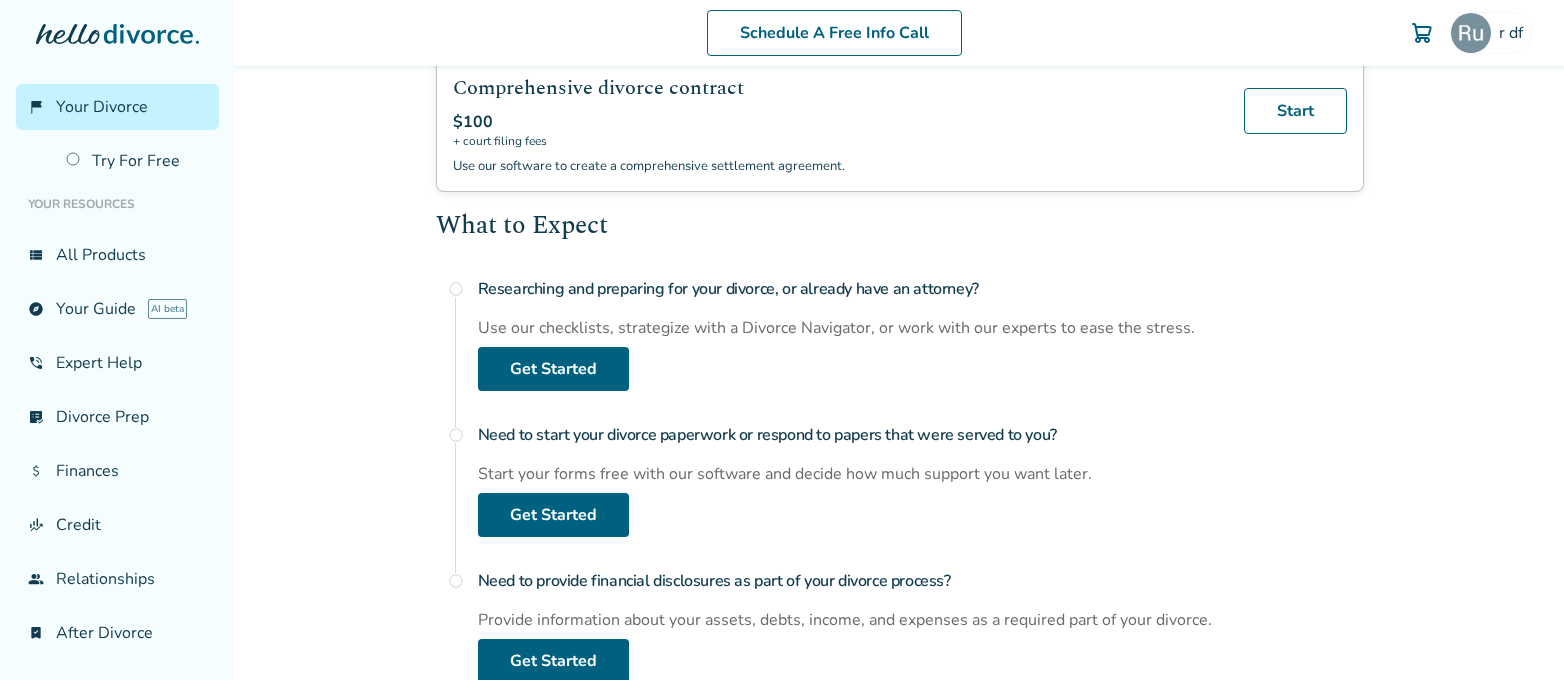 scroll, scrollTop: 693, scrollLeft: 0, axis: vertical 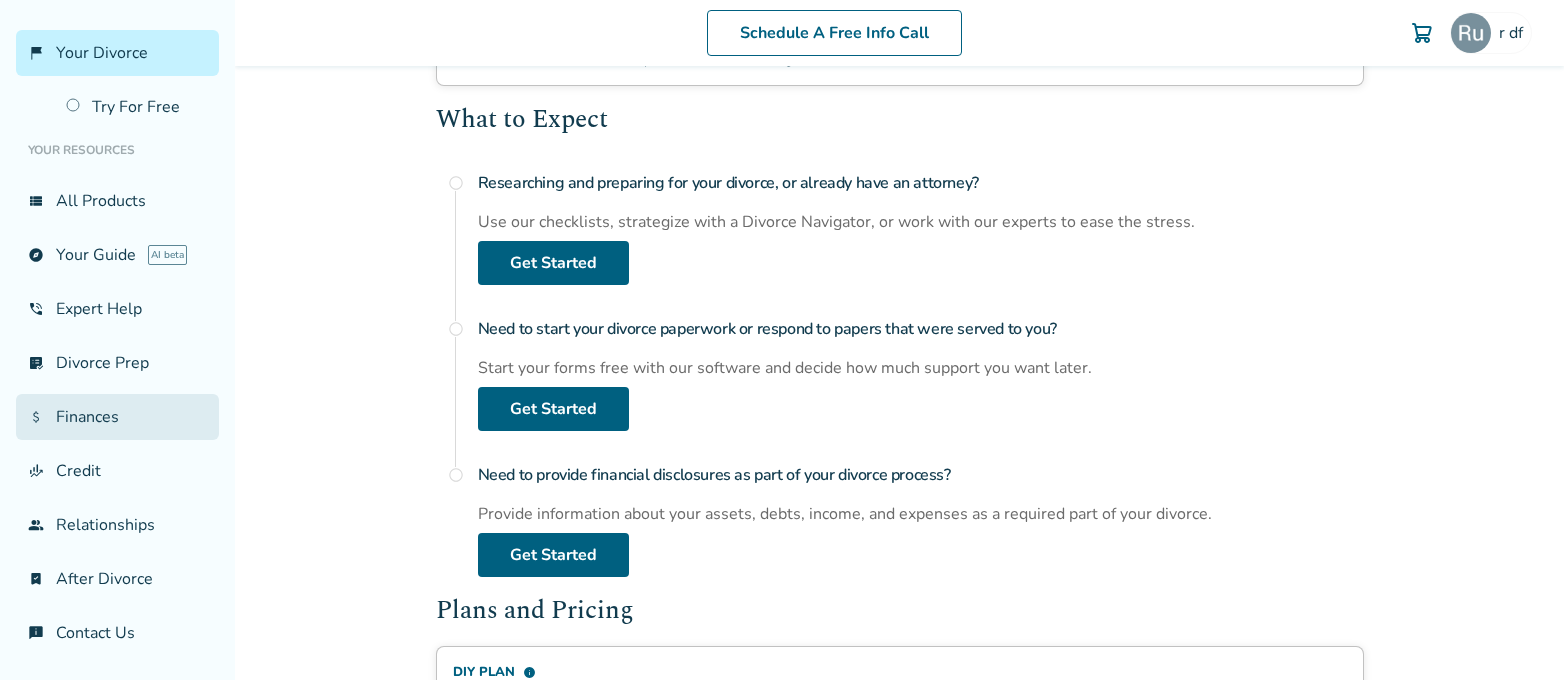 click on "attach_money Finances" at bounding box center (117, 417) 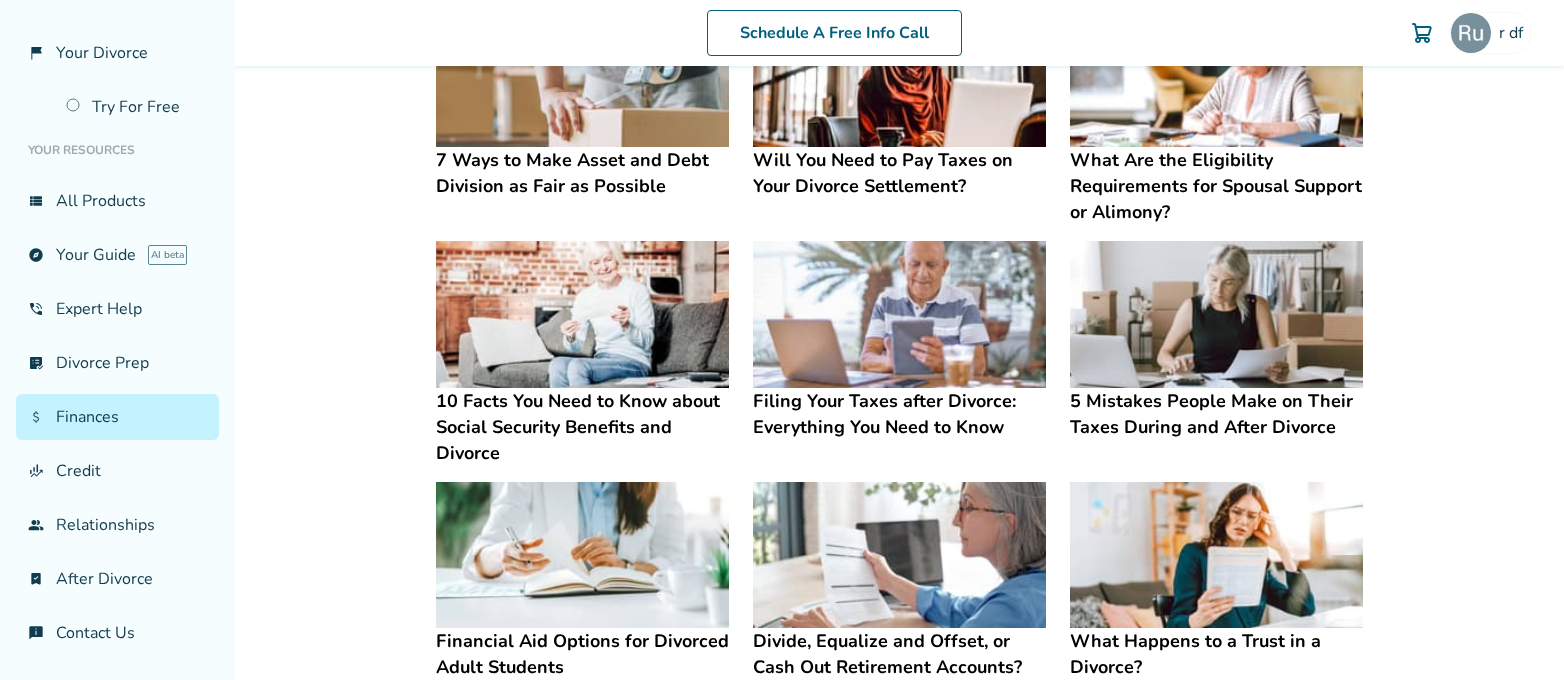 scroll, scrollTop: 0, scrollLeft: 0, axis: both 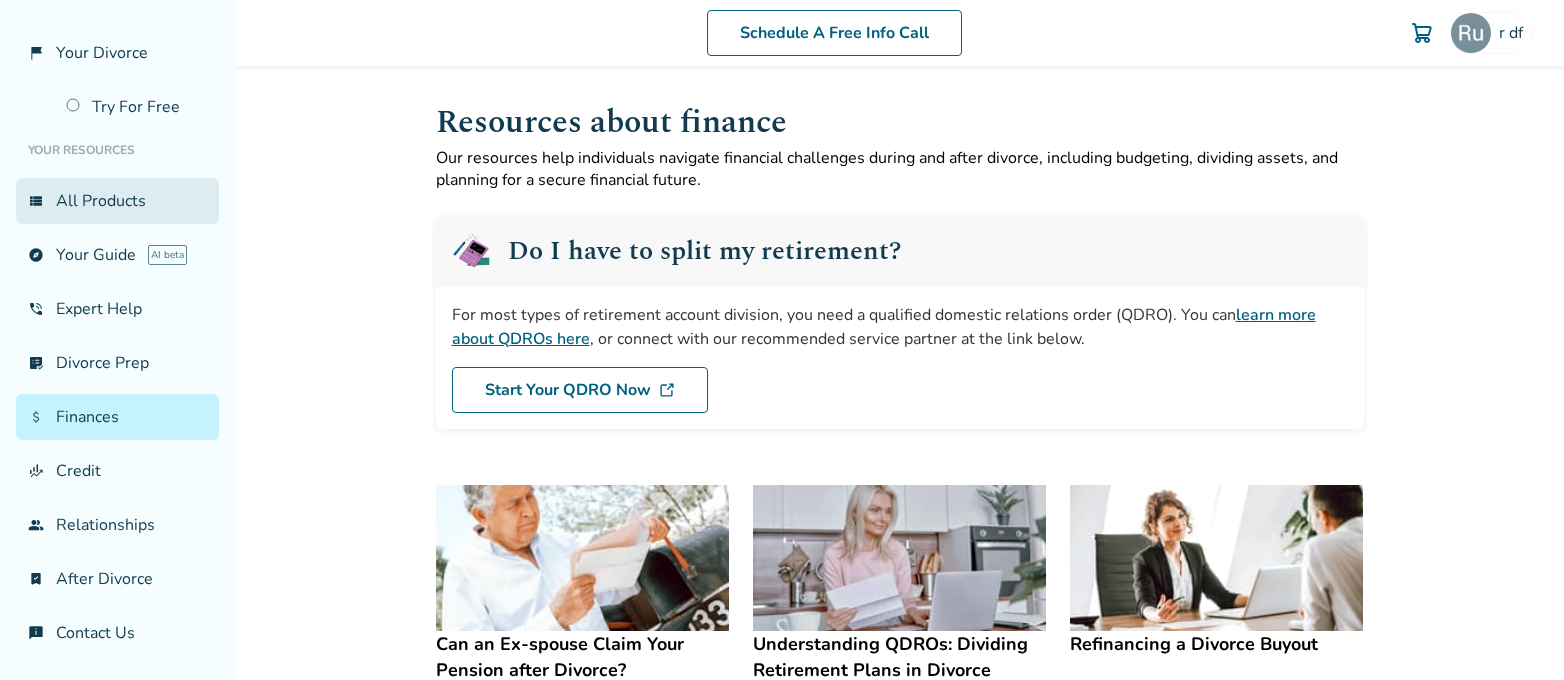 click on "view_list All Products" at bounding box center (117, 201) 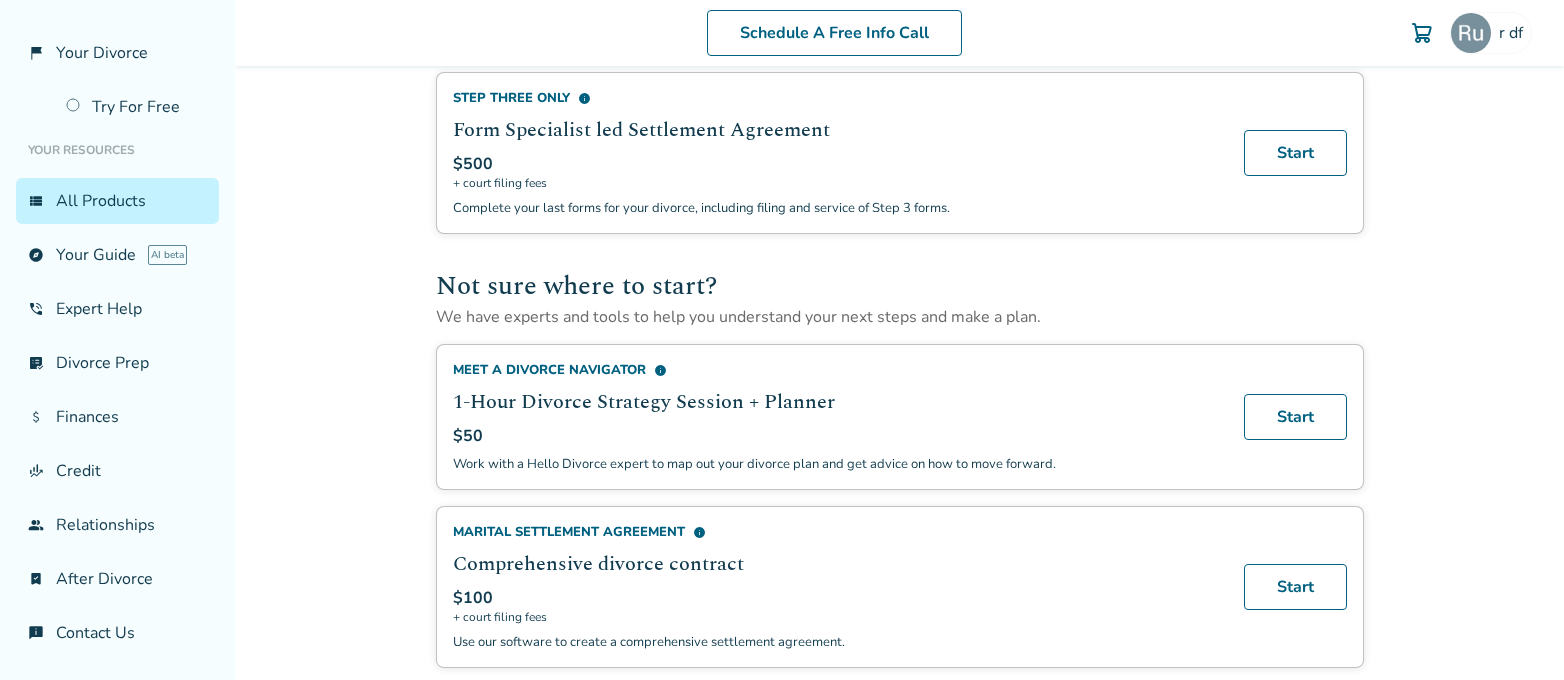 scroll, scrollTop: 1320, scrollLeft: 0, axis: vertical 